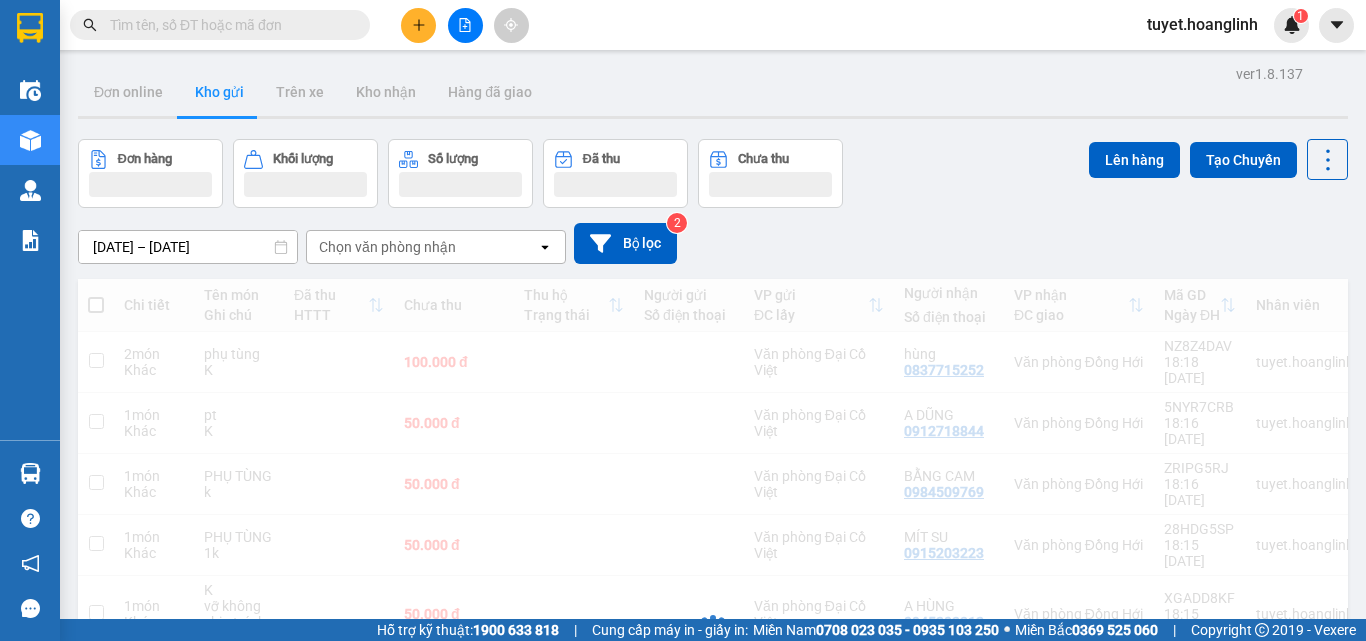 scroll, scrollTop: 0, scrollLeft: 0, axis: both 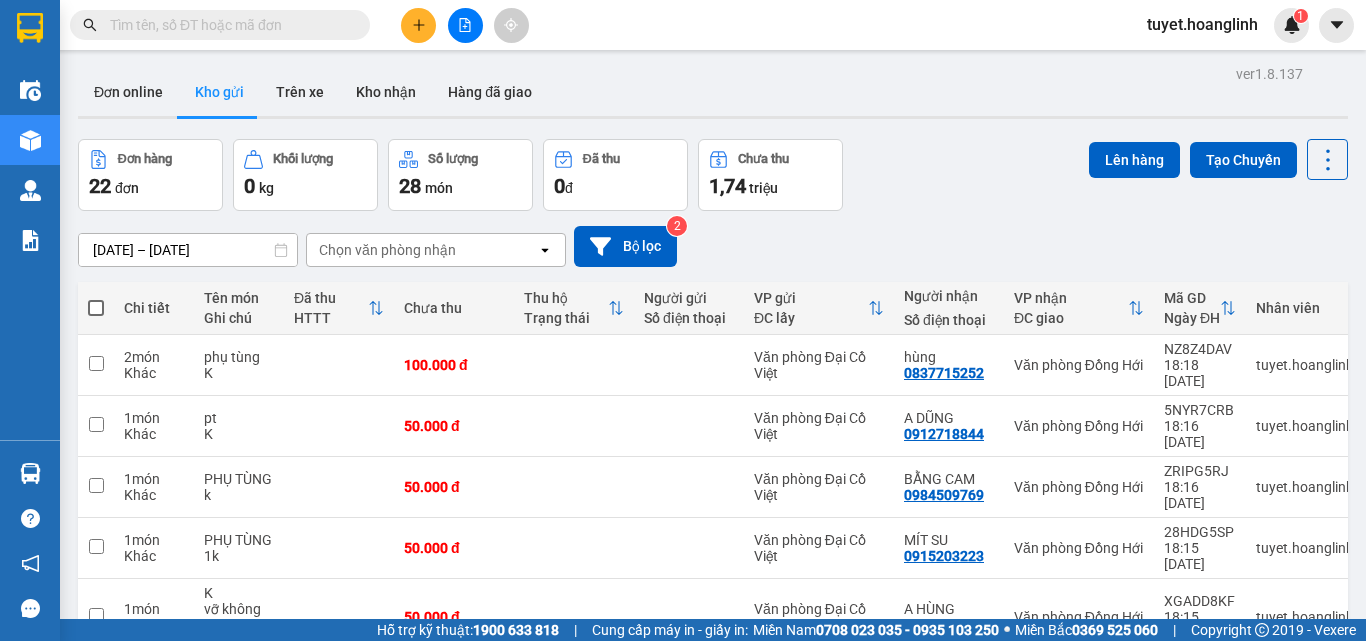 click at bounding box center [96, 308] 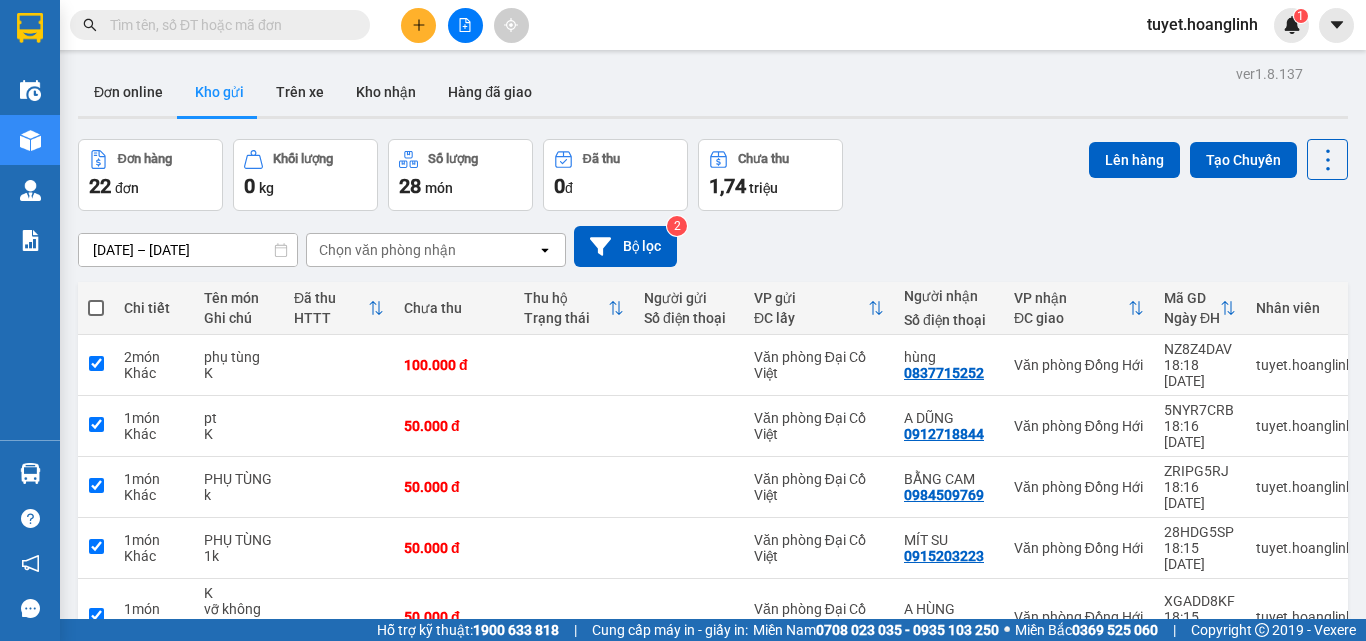 checkbox on "true" 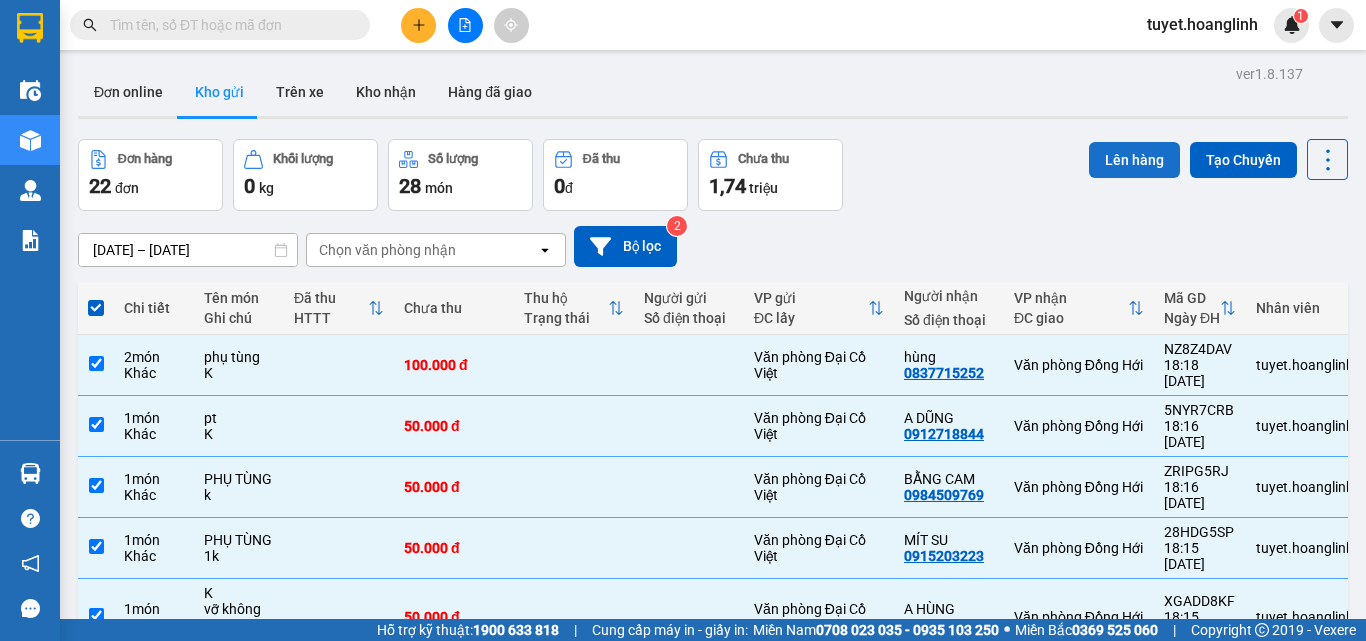 click on "Lên hàng" at bounding box center [1134, 160] 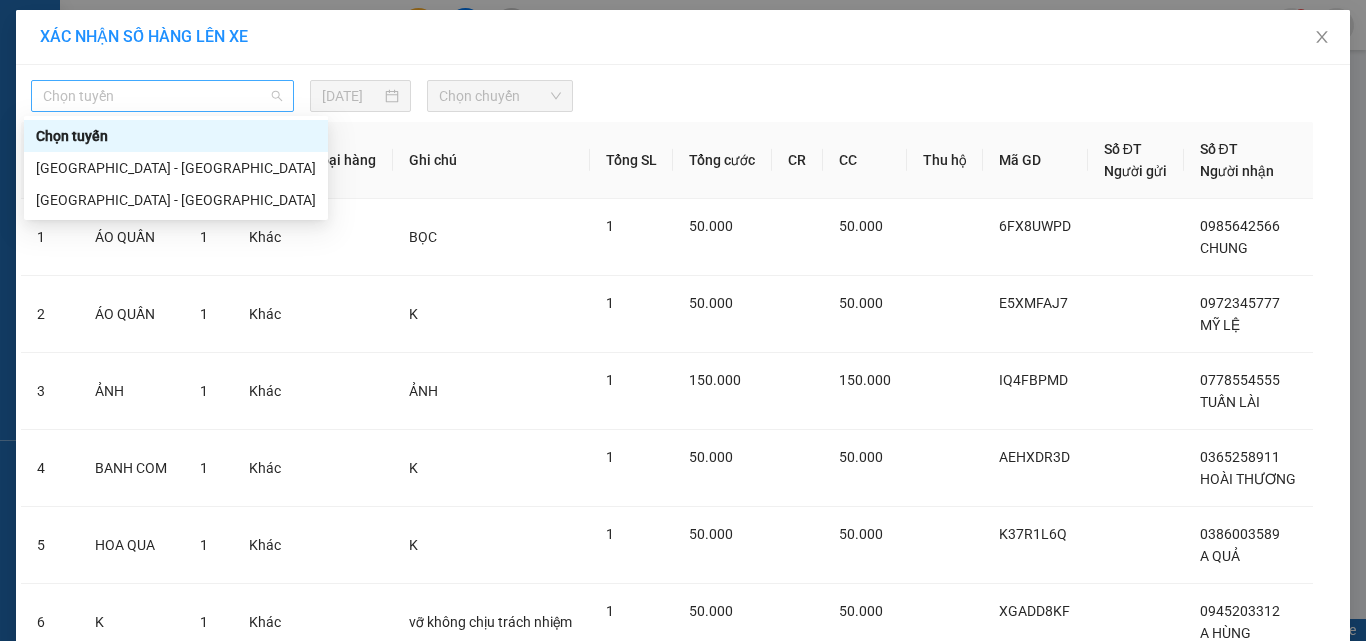 click on "Chọn tuyến" at bounding box center (162, 96) 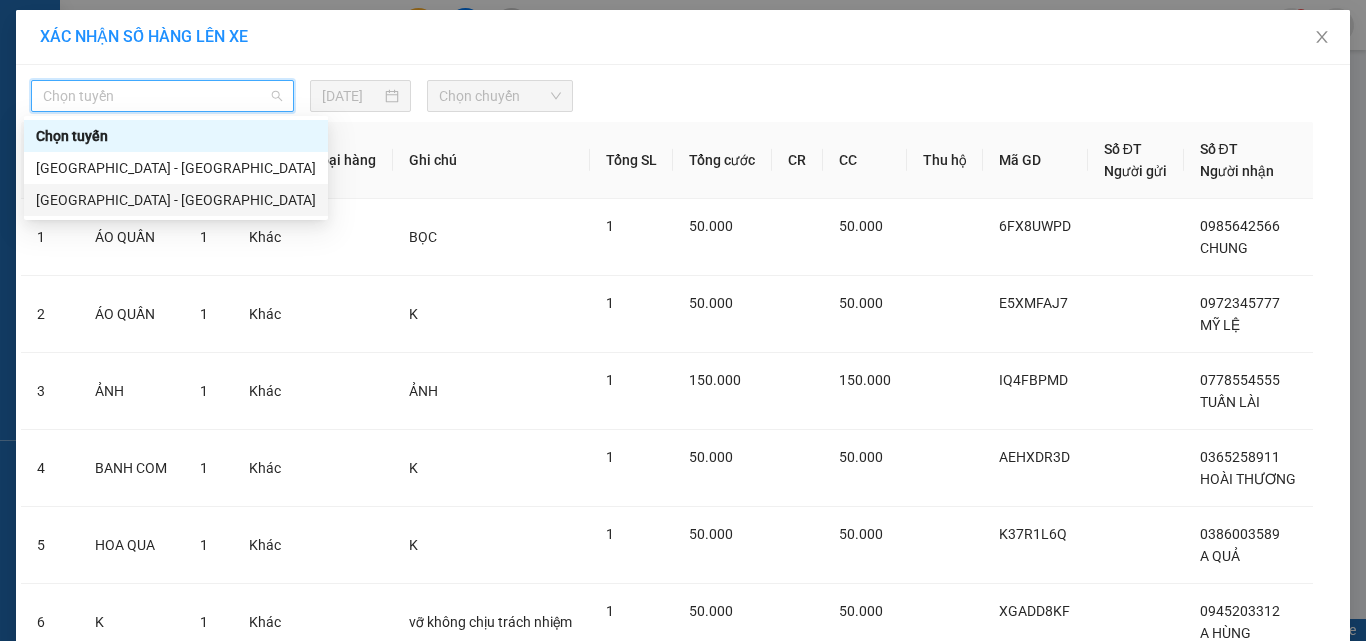 click on "[GEOGRAPHIC_DATA] - [GEOGRAPHIC_DATA]" at bounding box center [176, 200] 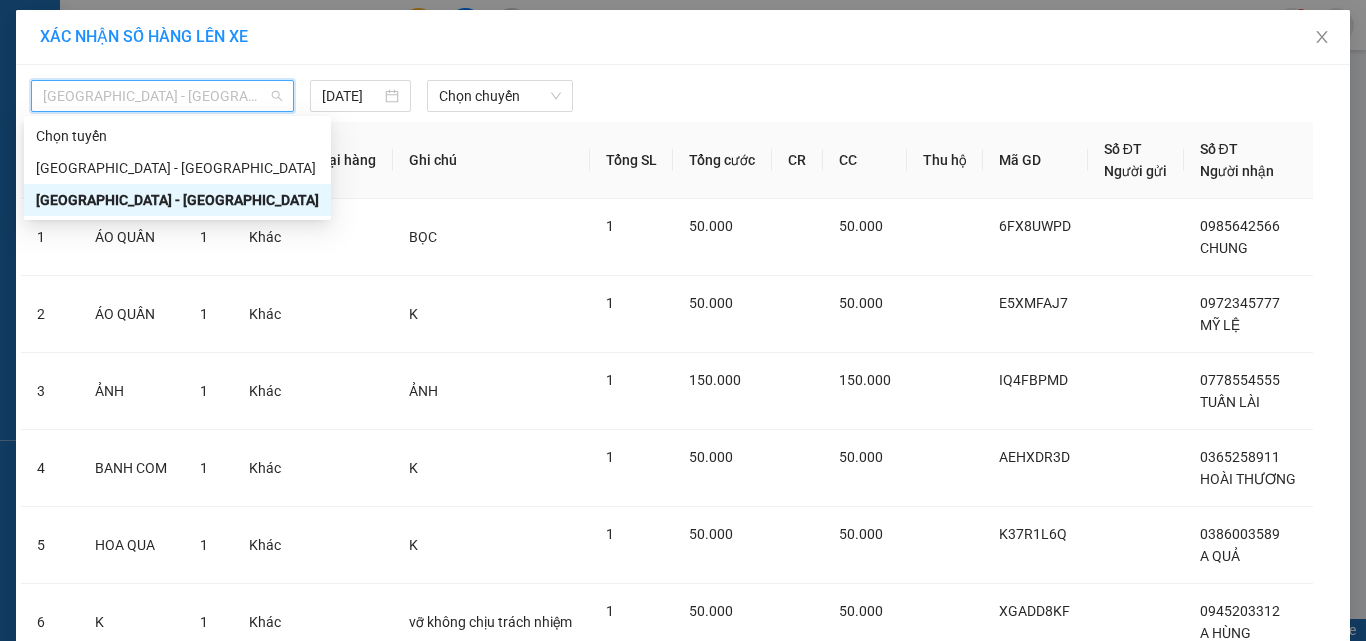 click on "[GEOGRAPHIC_DATA] - [GEOGRAPHIC_DATA]" at bounding box center (162, 96) 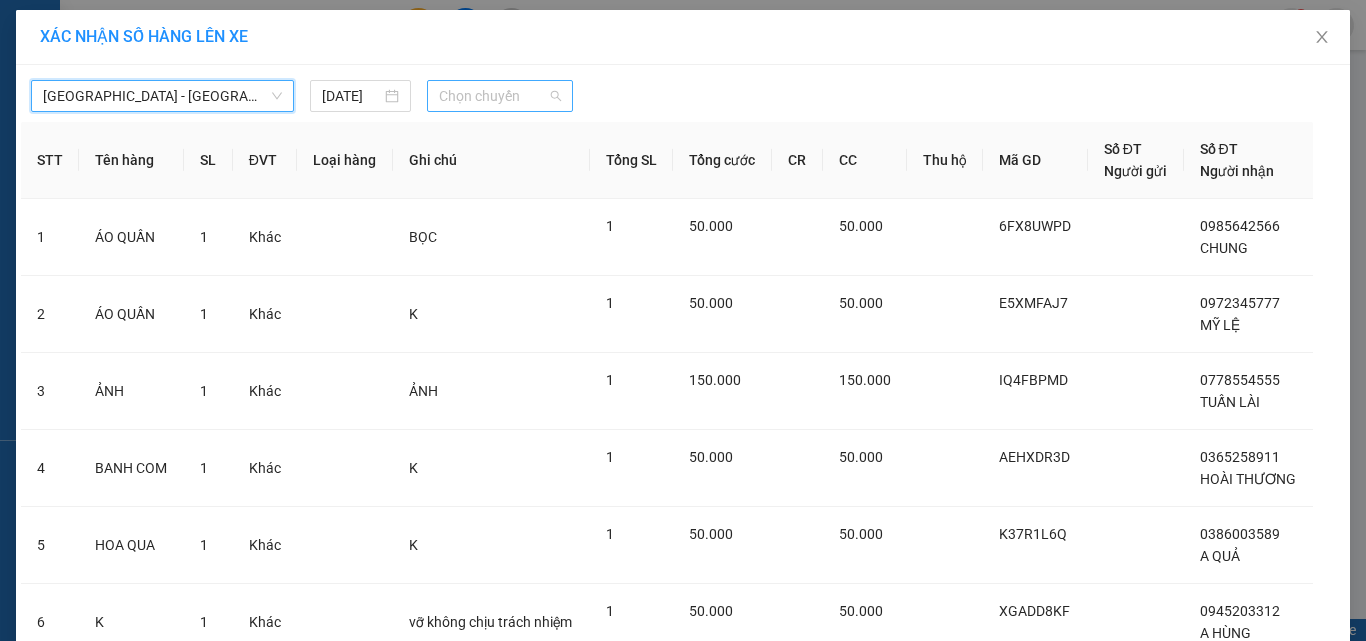 click on "Chọn chuyến" at bounding box center (500, 96) 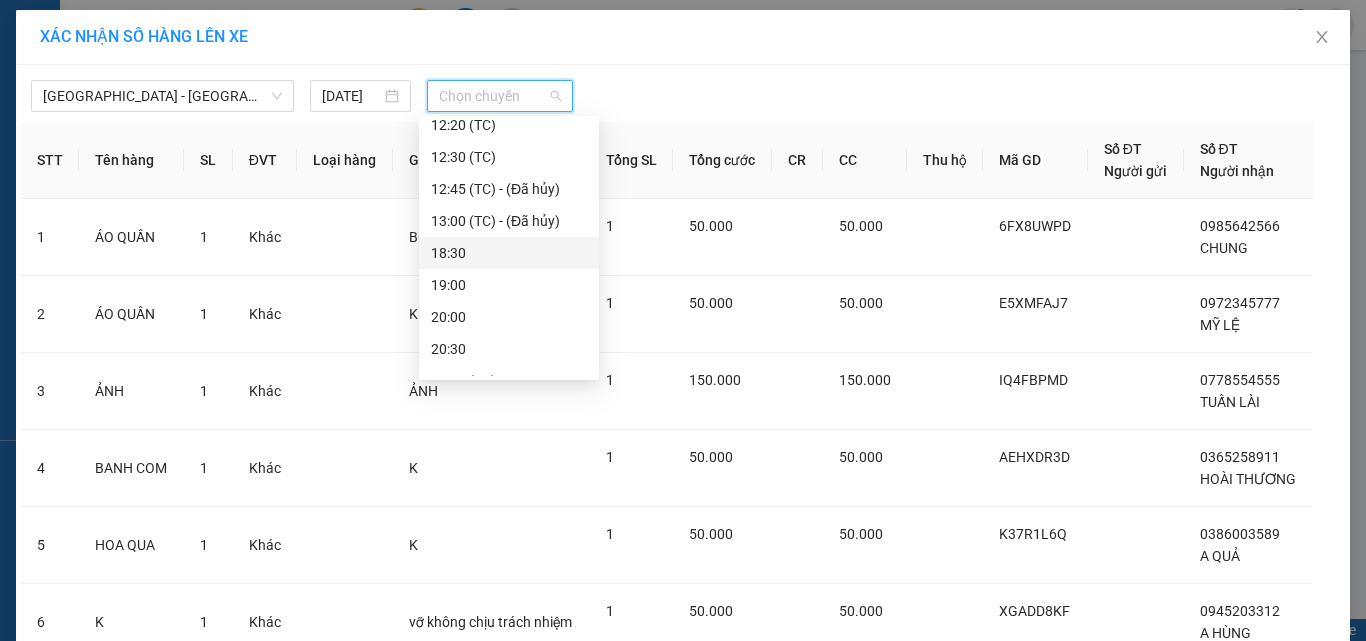 scroll, scrollTop: 128, scrollLeft: 0, axis: vertical 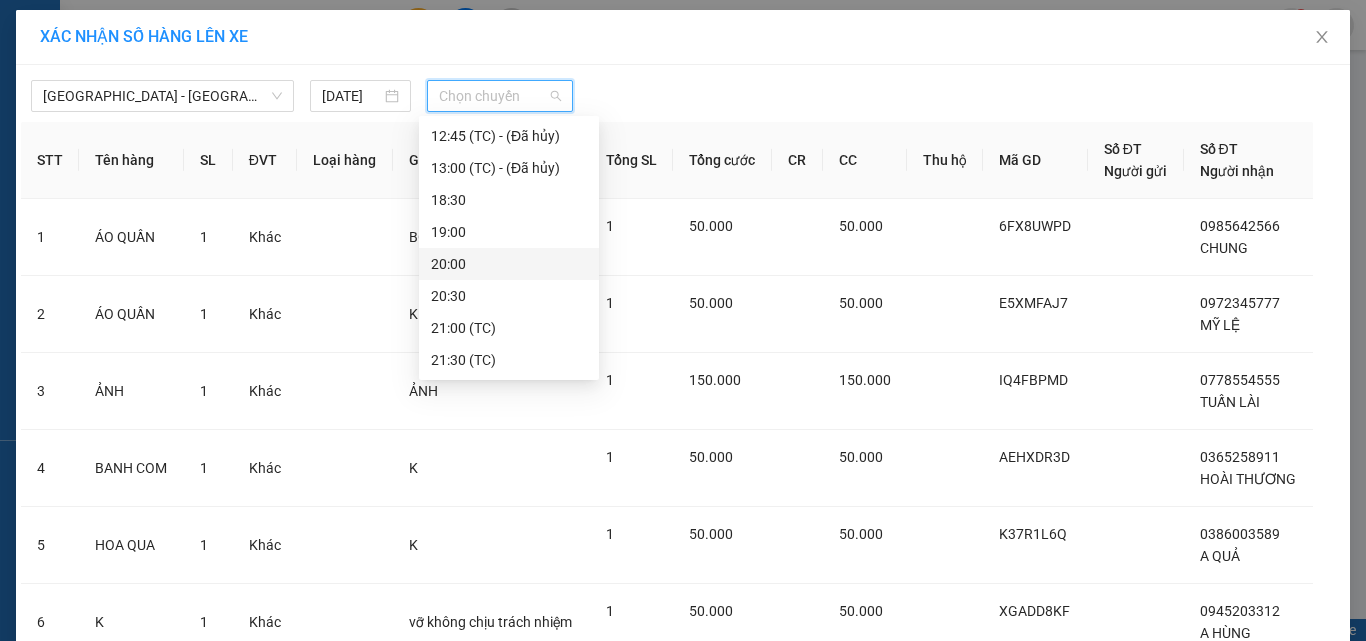 click on "20:00" at bounding box center (509, 264) 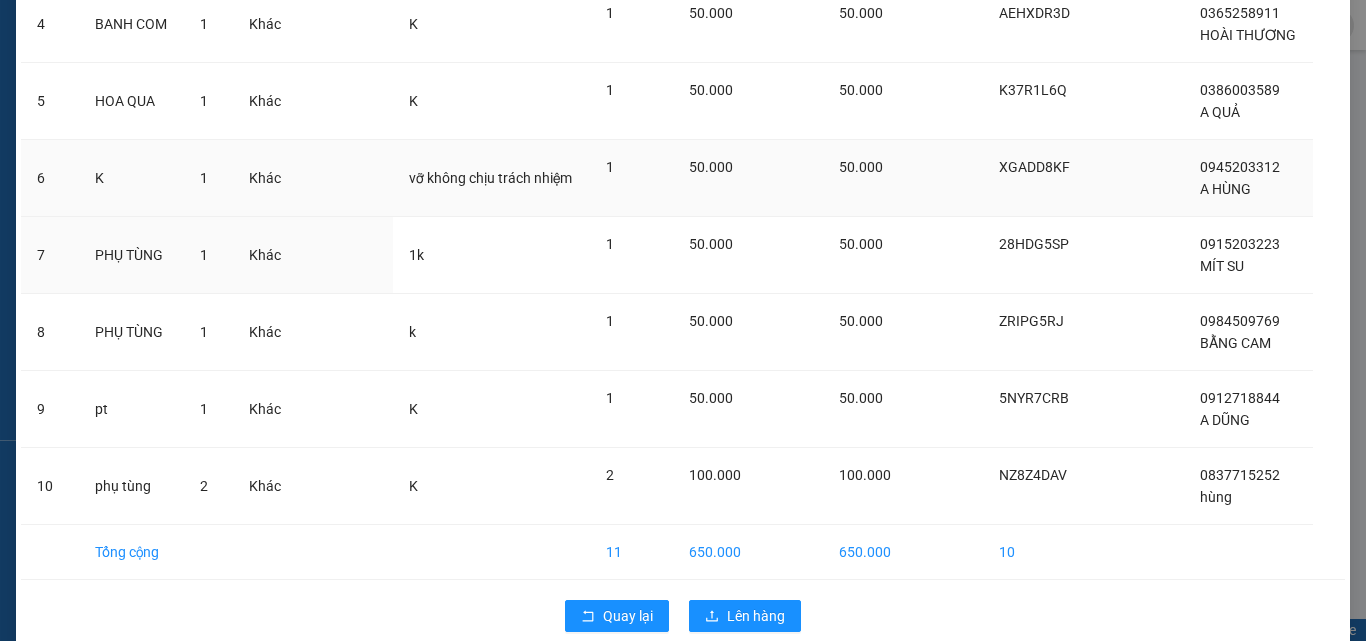 scroll, scrollTop: 486, scrollLeft: 0, axis: vertical 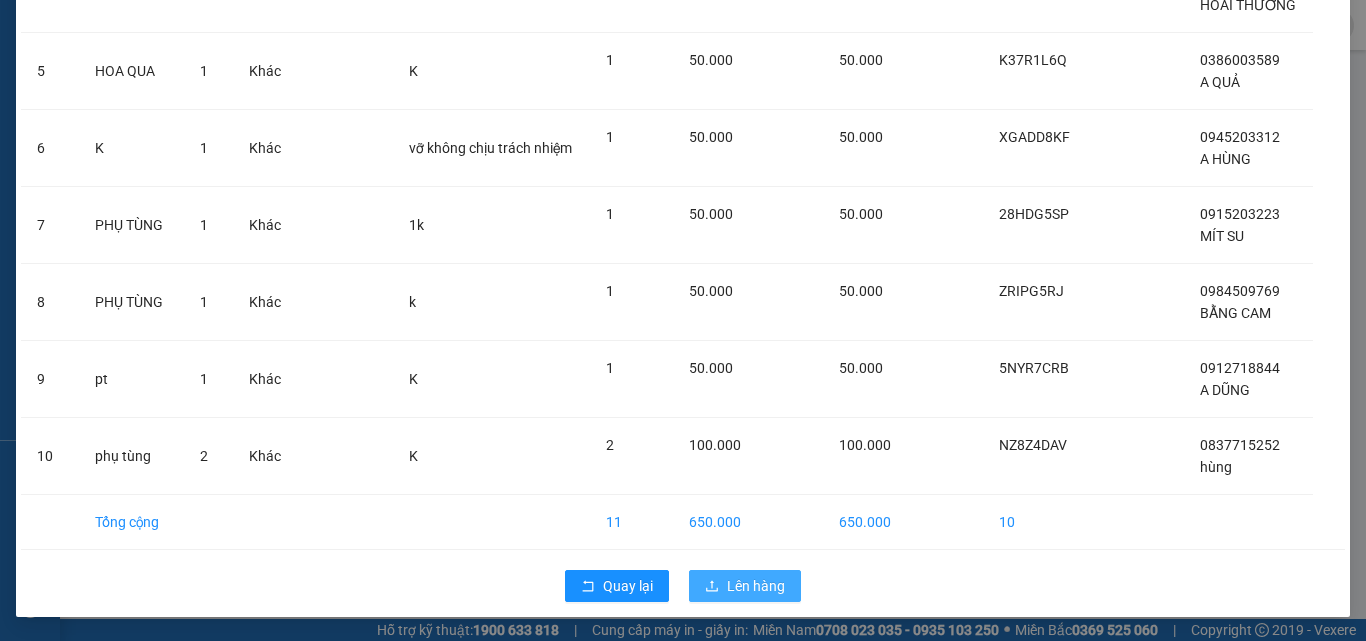 click on "Lên hàng" at bounding box center [756, 586] 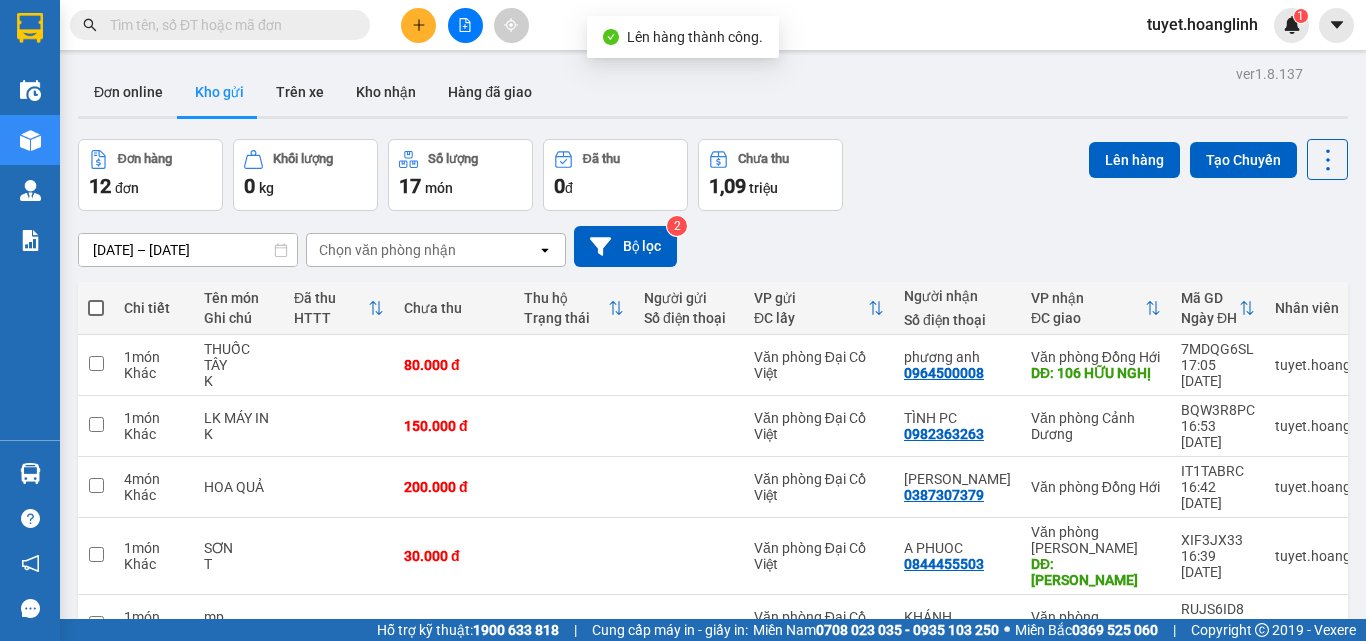drag, startPoint x: 93, startPoint y: 303, endPoint x: 151, endPoint y: 283, distance: 61.351448 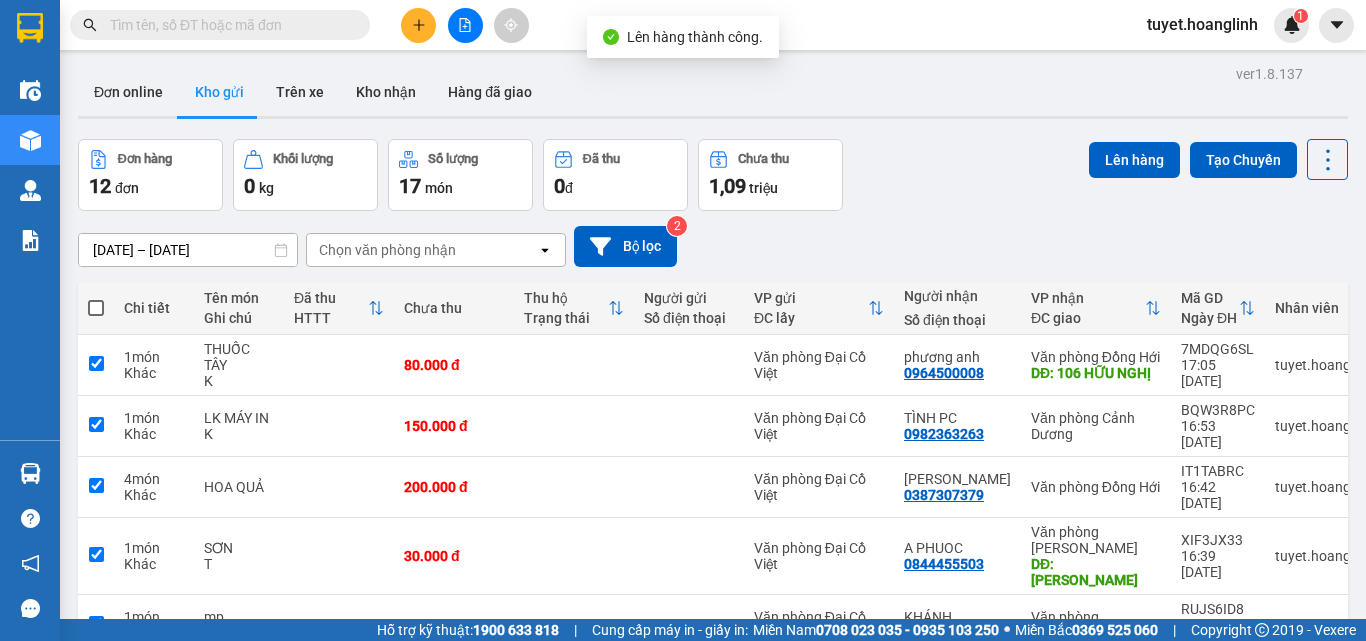 checkbox on "true" 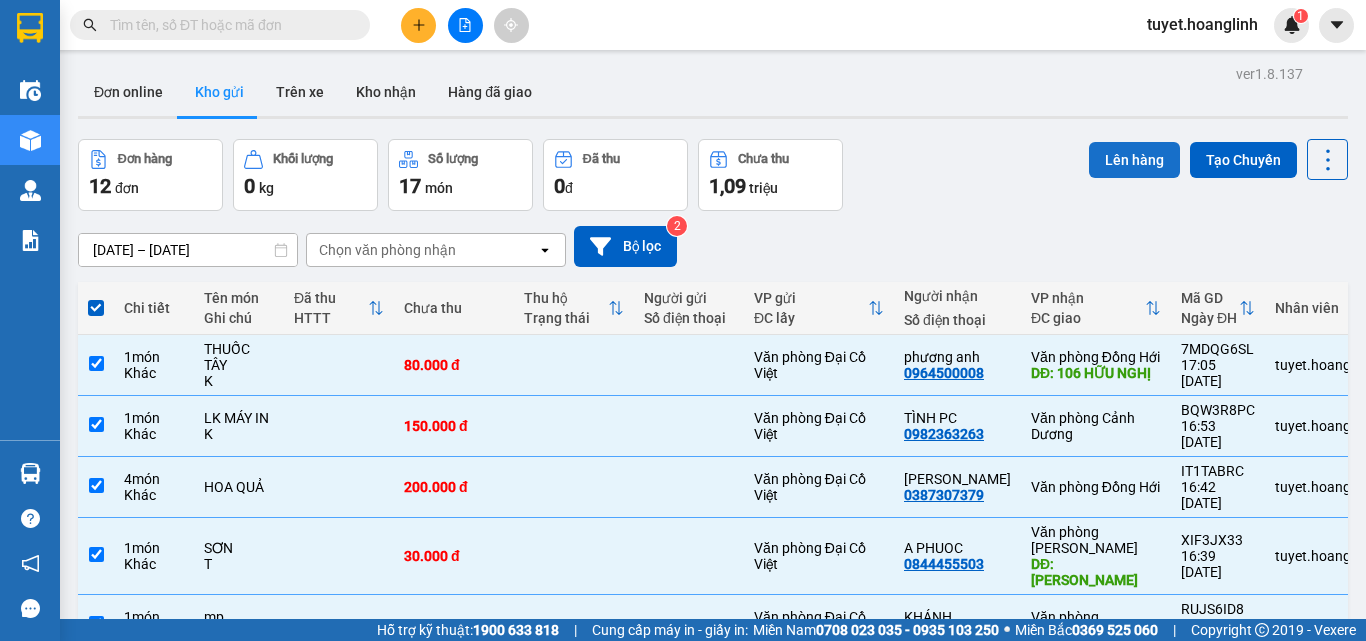 click on "Lên hàng" at bounding box center [1134, 160] 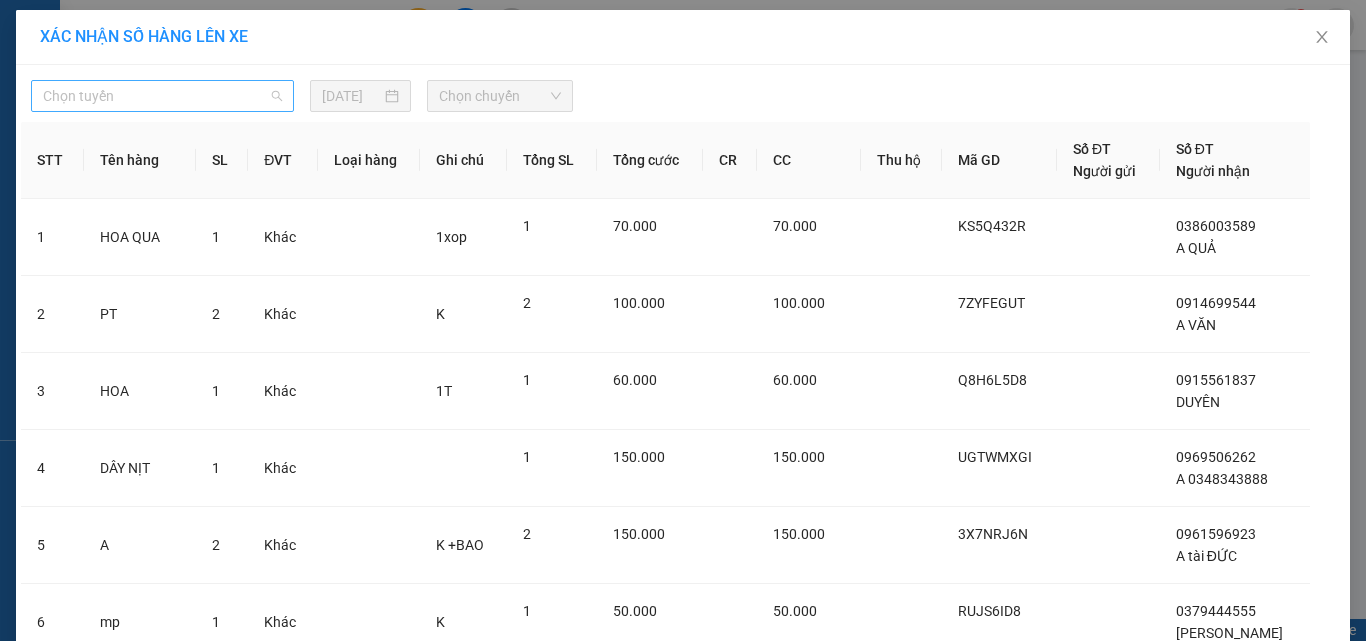 click on "Chọn tuyến" at bounding box center [162, 96] 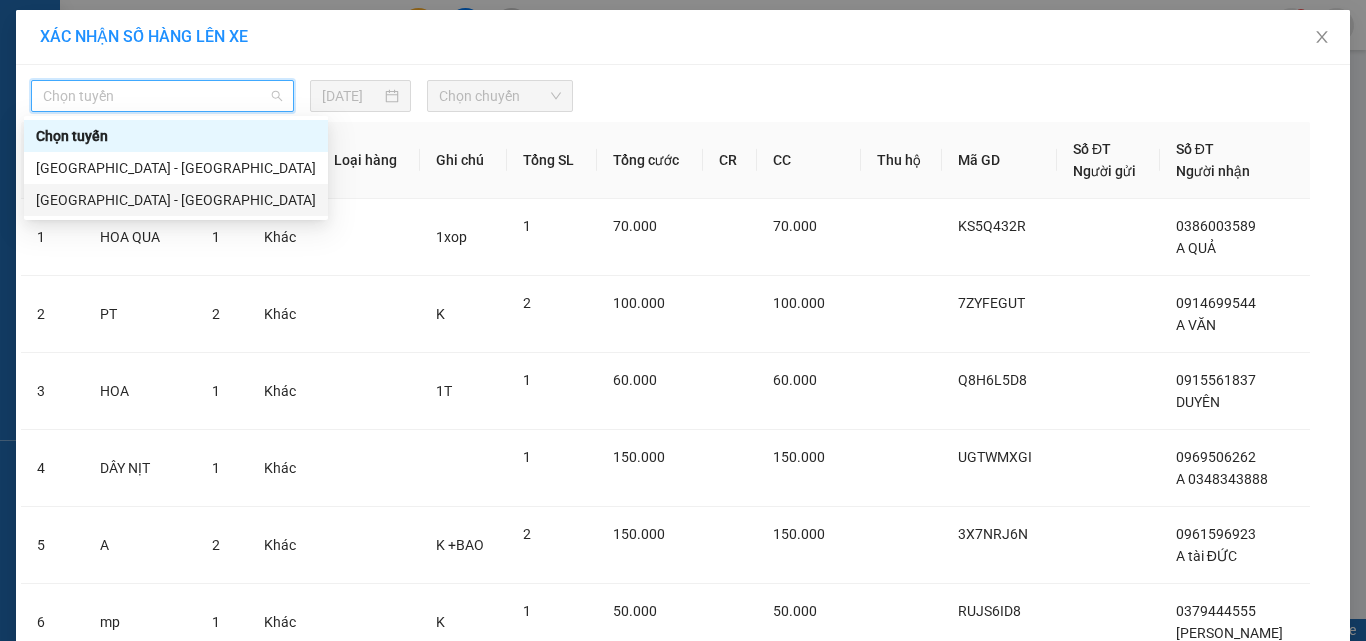 click on "[GEOGRAPHIC_DATA] - [GEOGRAPHIC_DATA]" at bounding box center (176, 200) 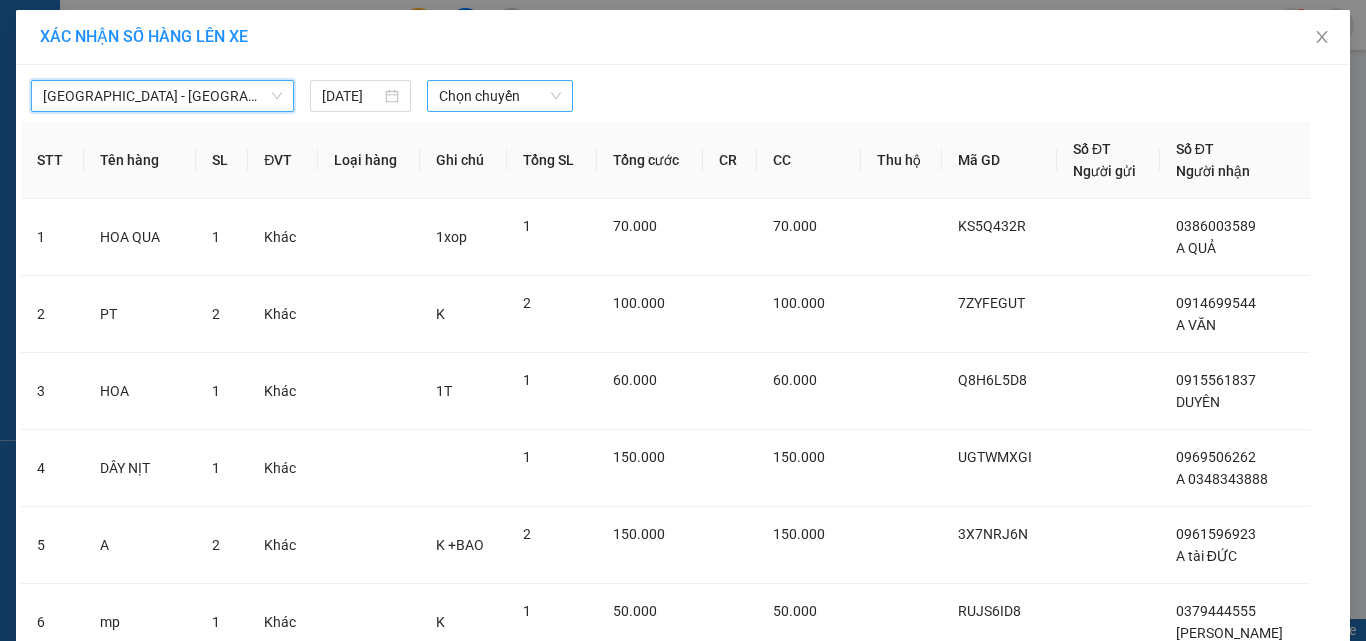 click on "Chọn chuyến" at bounding box center [500, 96] 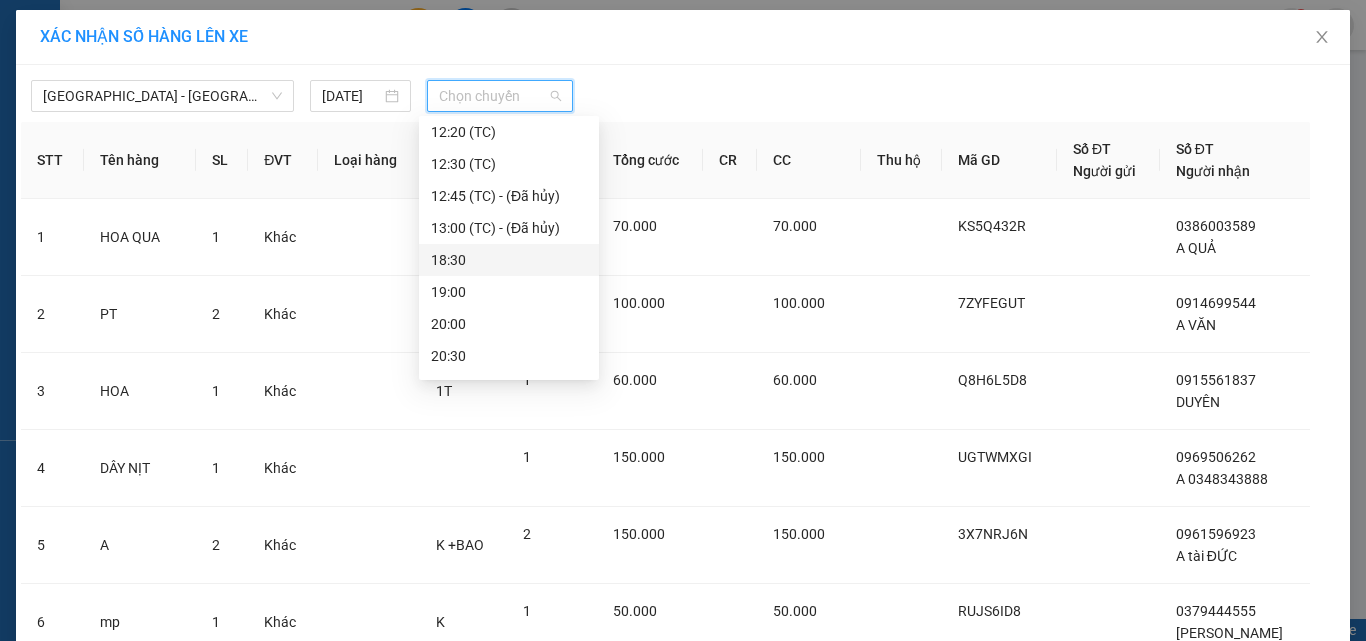 scroll, scrollTop: 100, scrollLeft: 0, axis: vertical 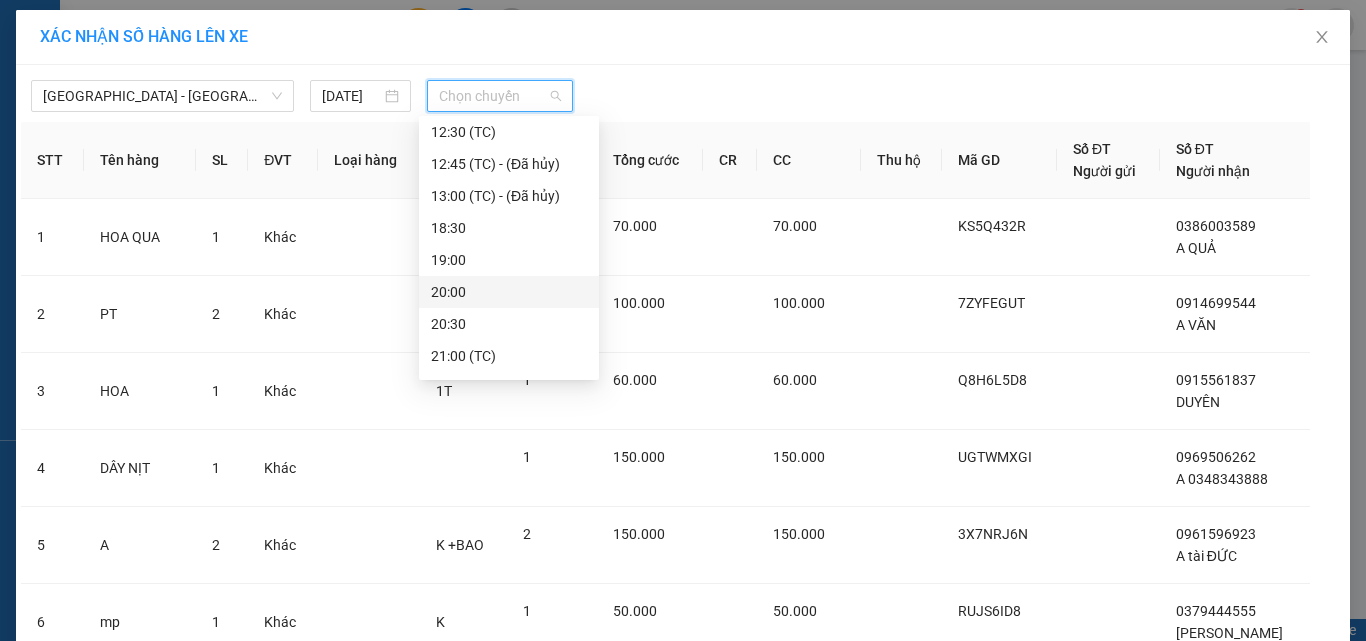click on "20:00" at bounding box center [509, 292] 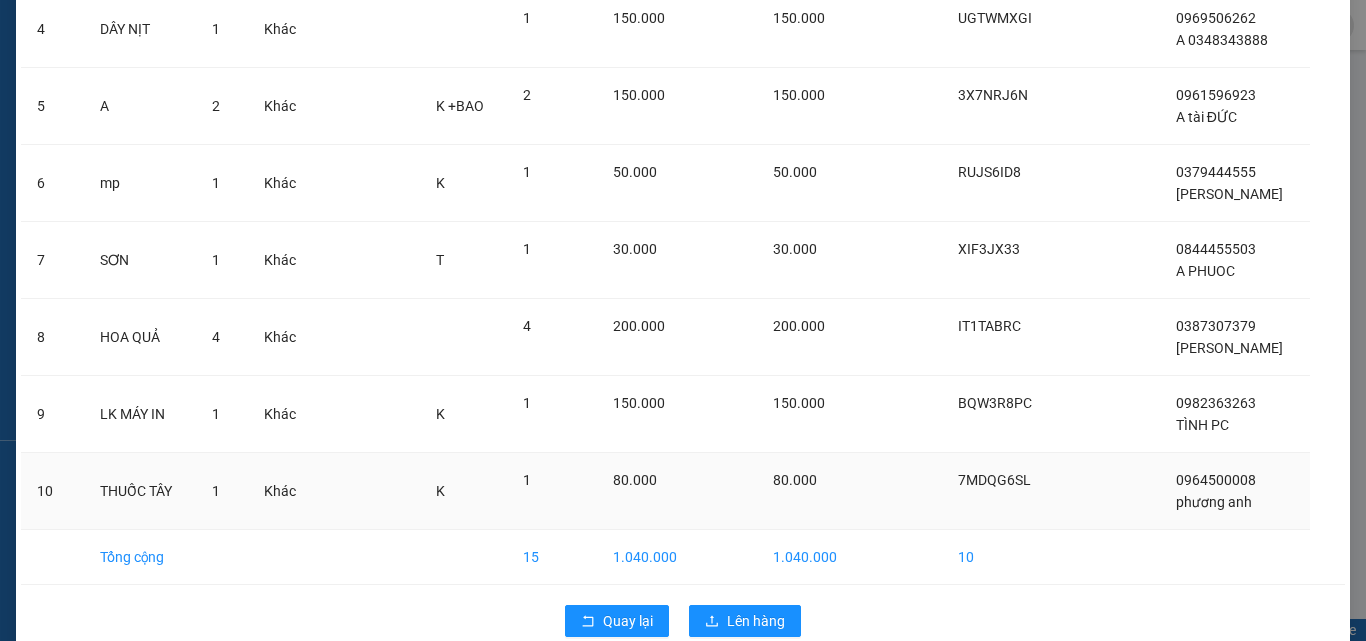 scroll, scrollTop: 486, scrollLeft: 0, axis: vertical 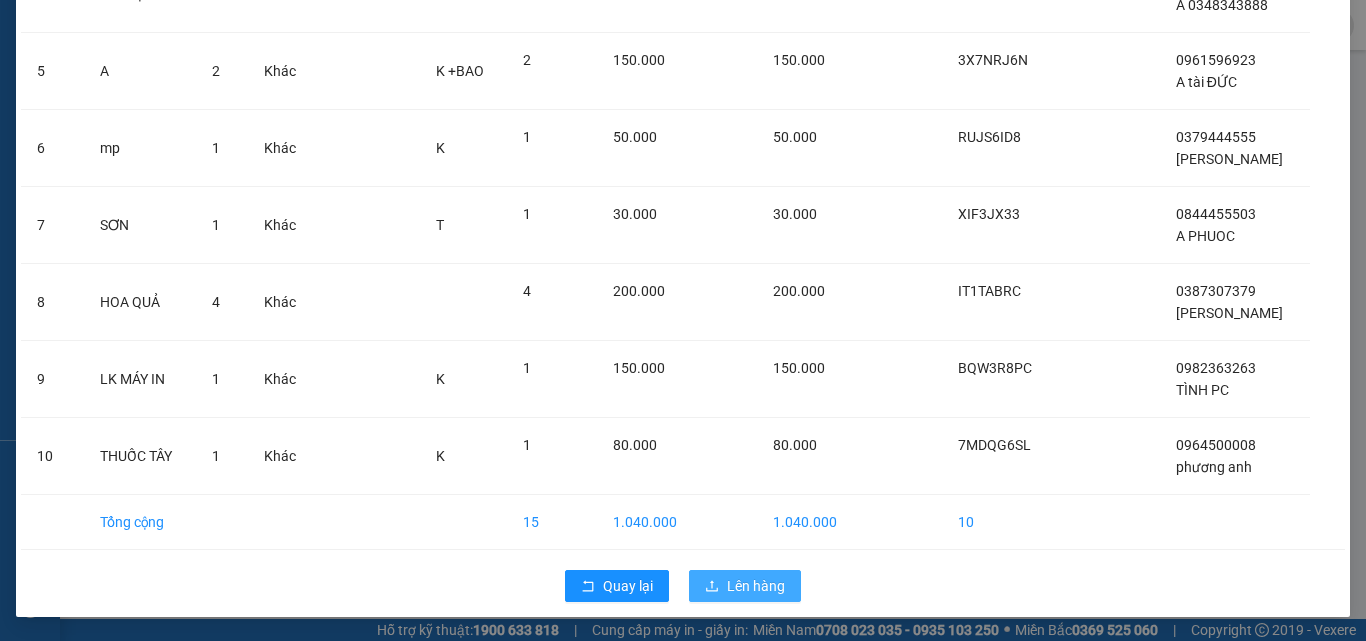 click 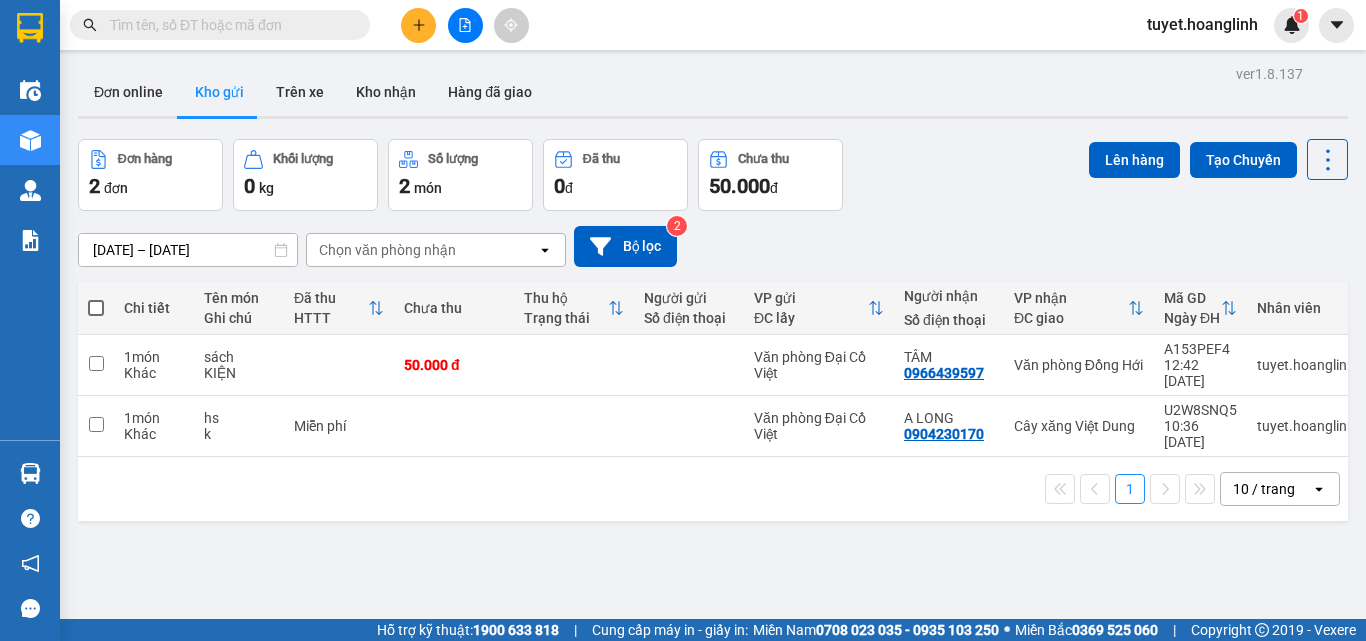click at bounding box center (96, 308) 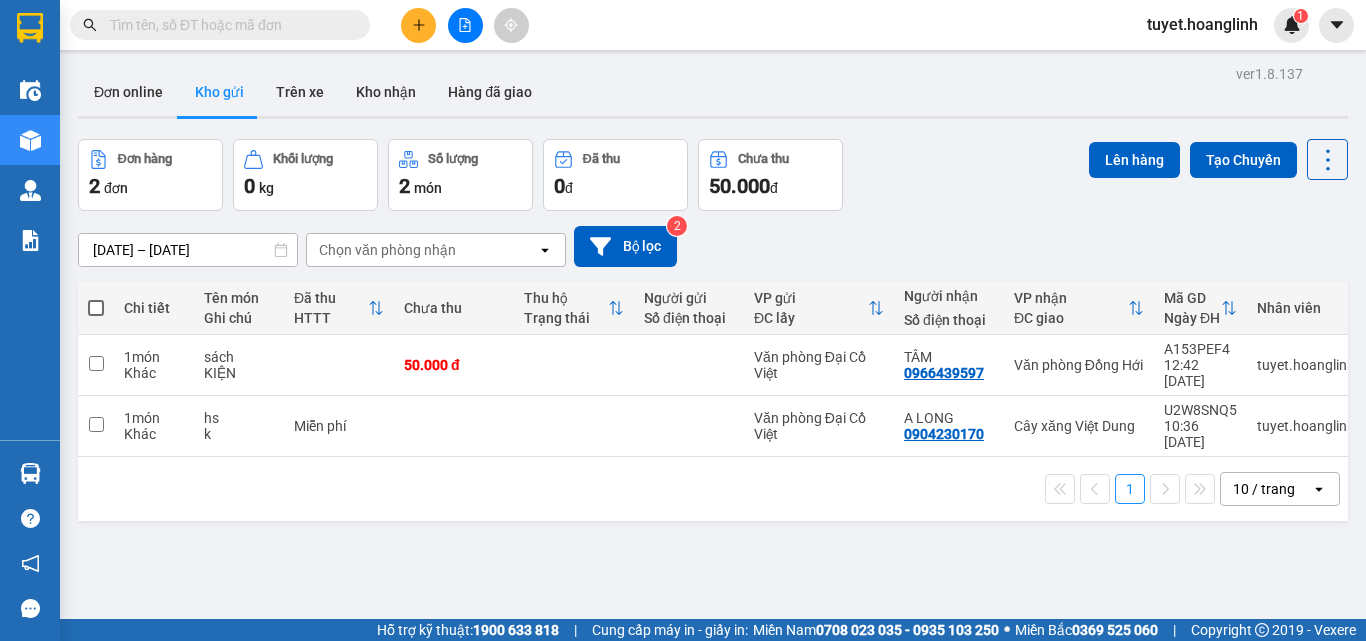 click at bounding box center (96, 298) 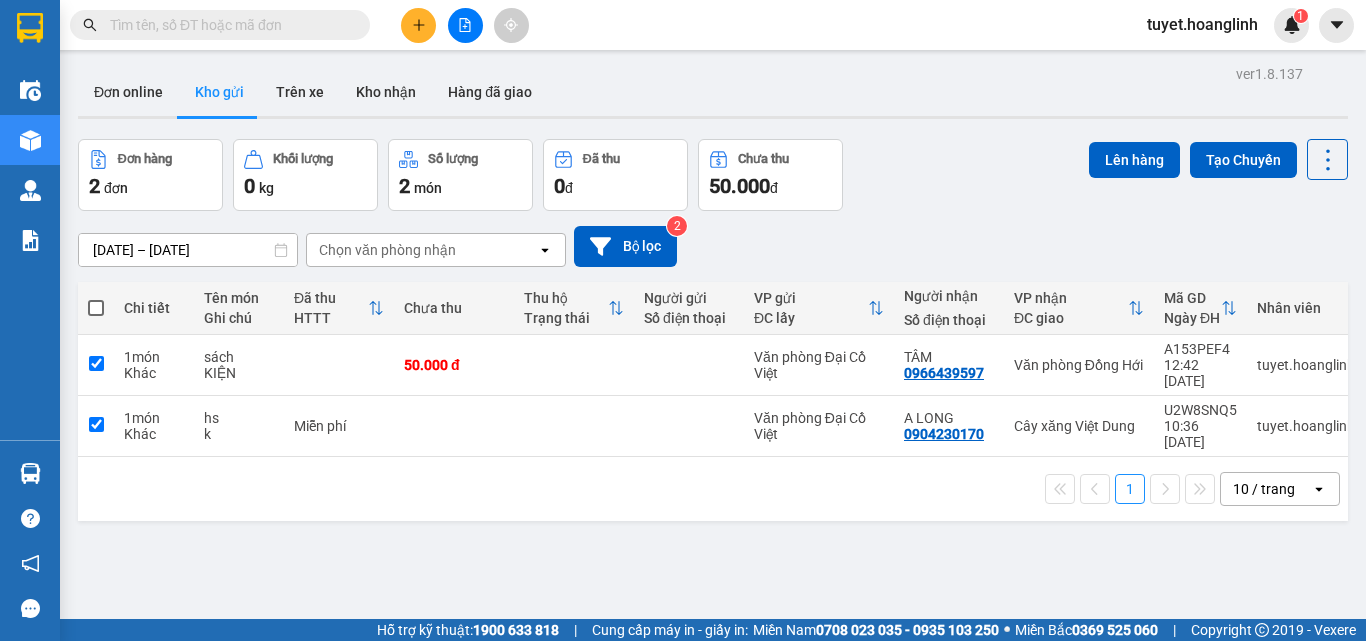 checkbox on "true" 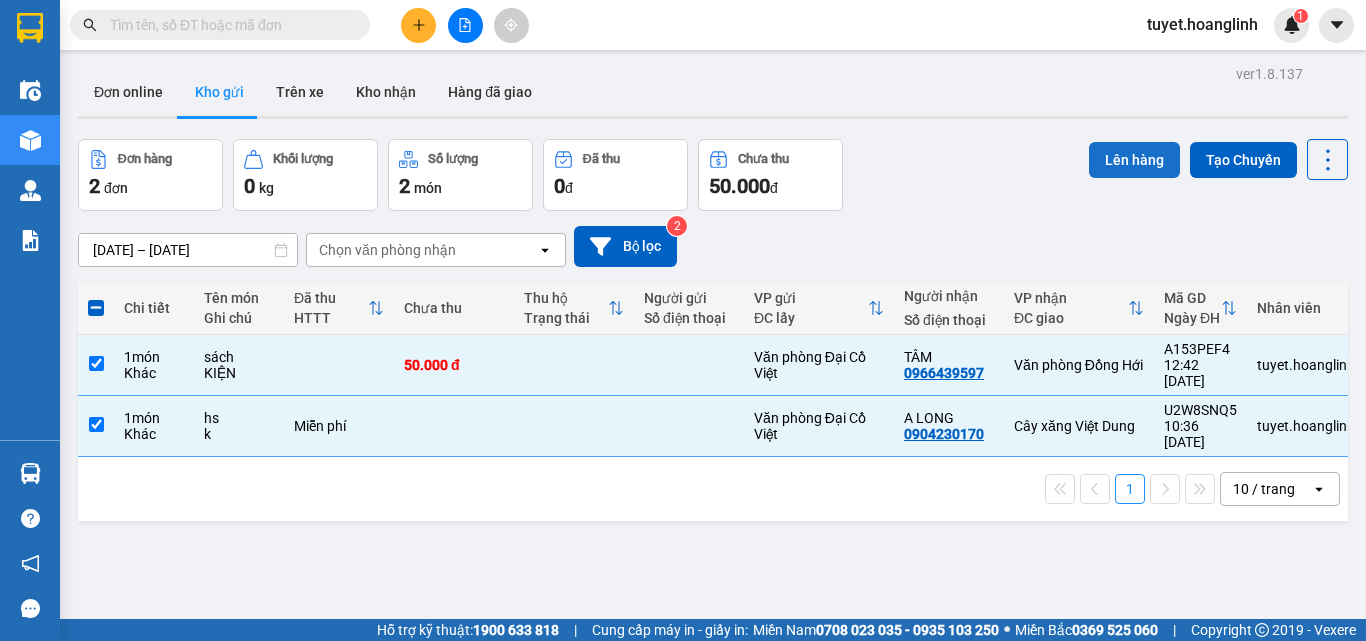 click on "Lên hàng" at bounding box center (1134, 160) 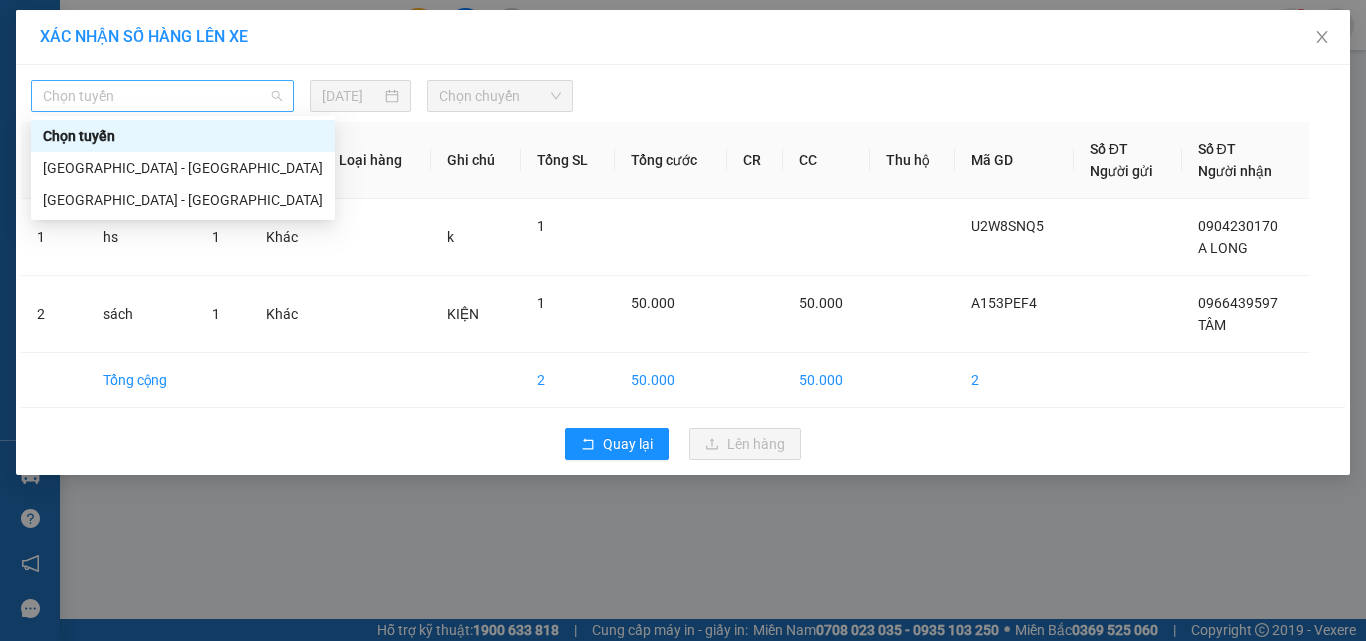 click on "Chọn tuyến" at bounding box center [162, 96] 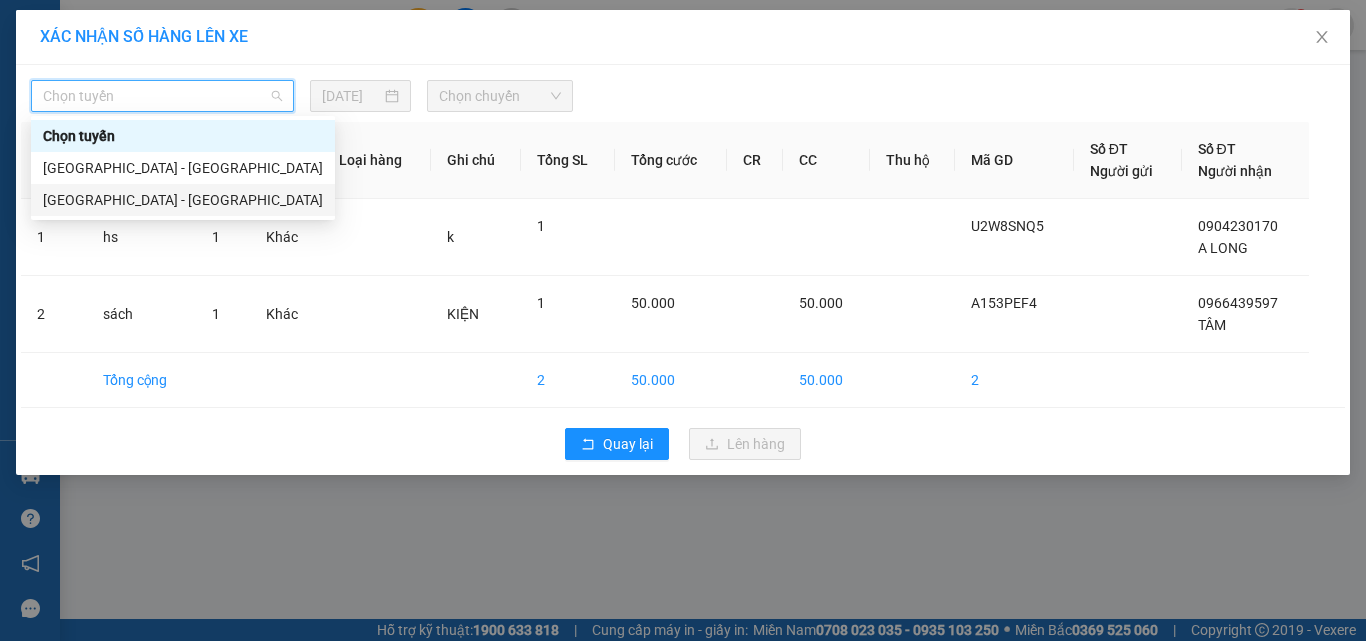 click on "[GEOGRAPHIC_DATA] - [GEOGRAPHIC_DATA]" at bounding box center [183, 200] 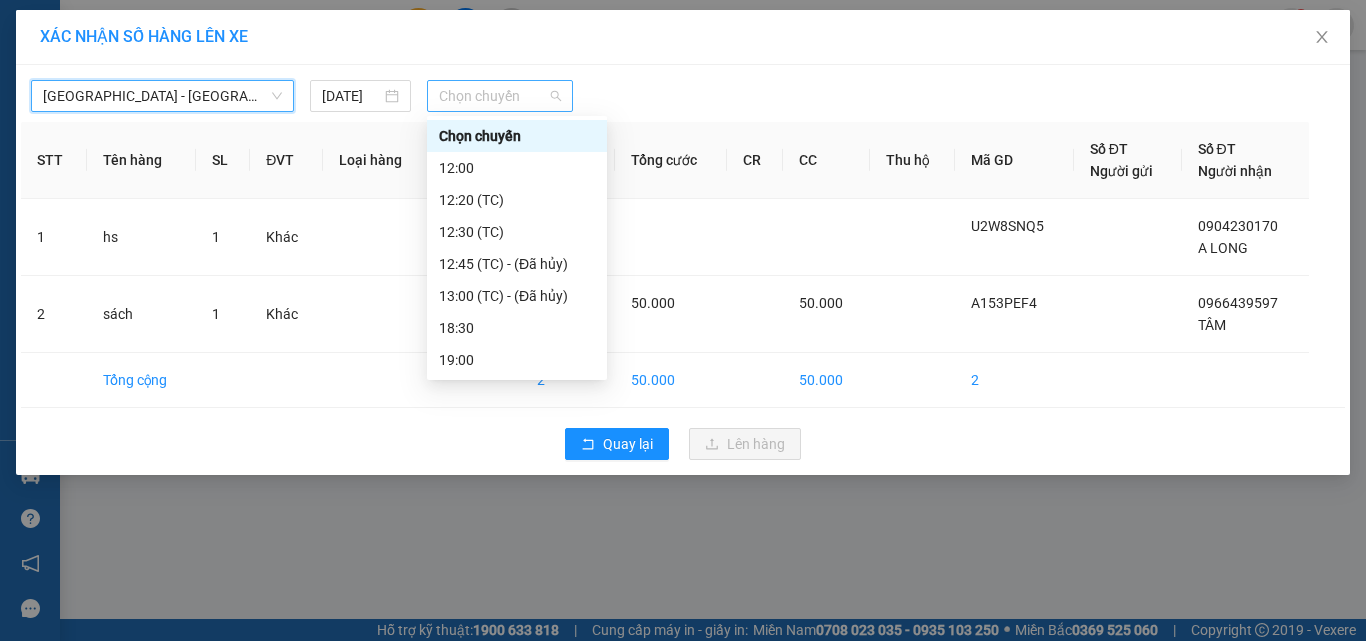 click on "Chọn chuyến" at bounding box center [500, 96] 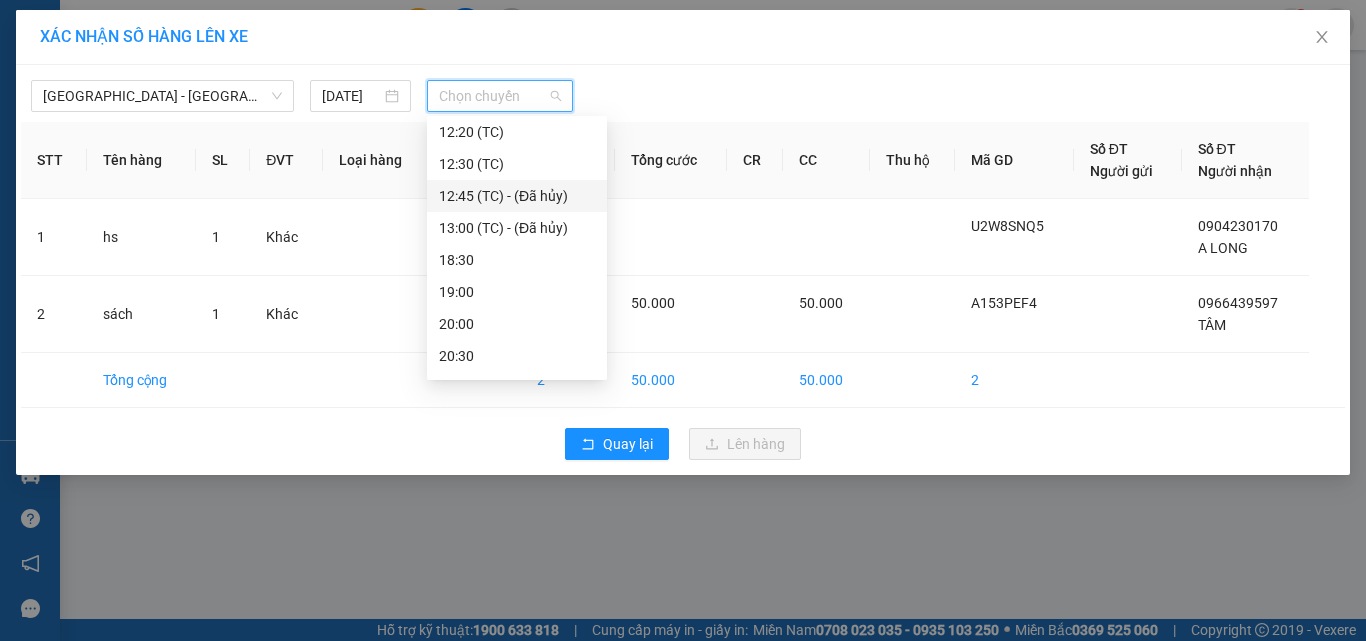 scroll, scrollTop: 100, scrollLeft: 0, axis: vertical 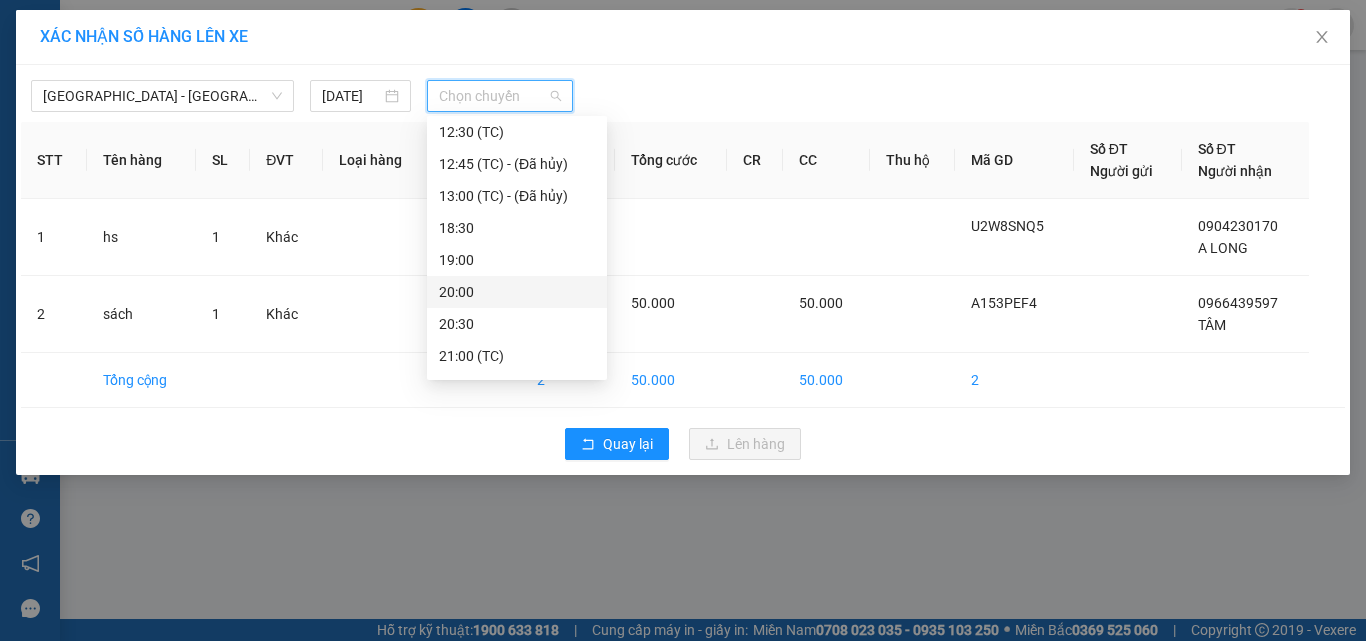 click on "20:00" at bounding box center (517, 292) 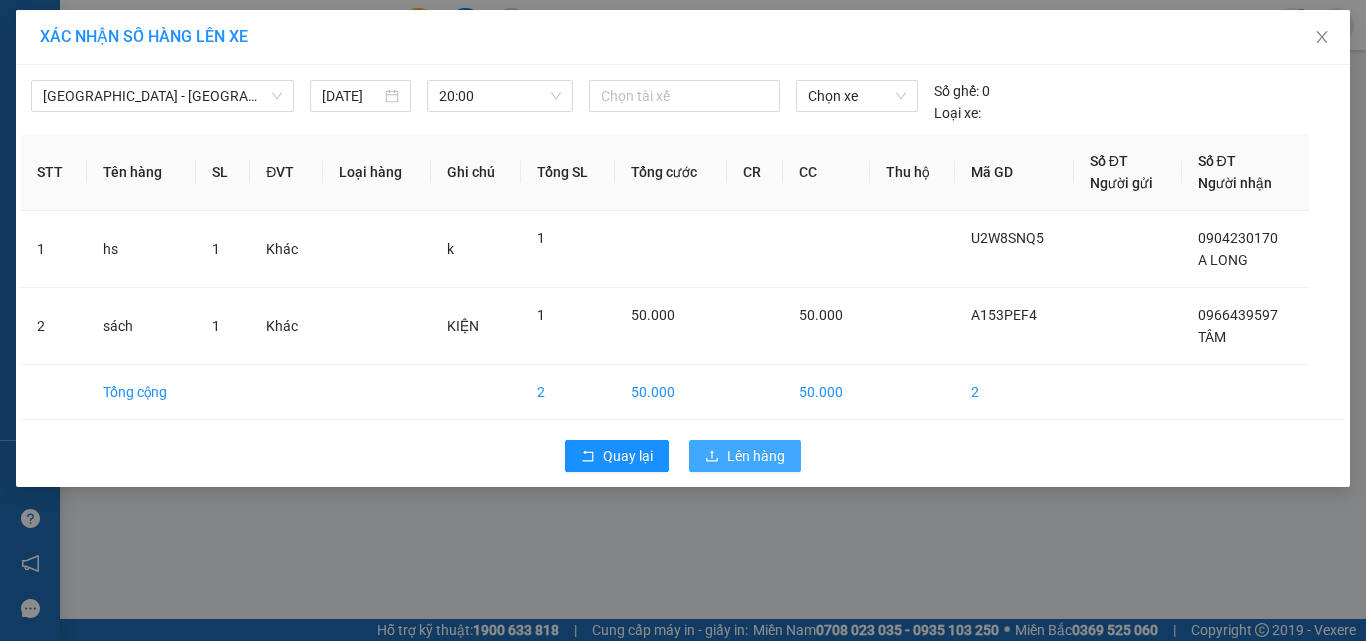 click on "Lên hàng" at bounding box center [756, 456] 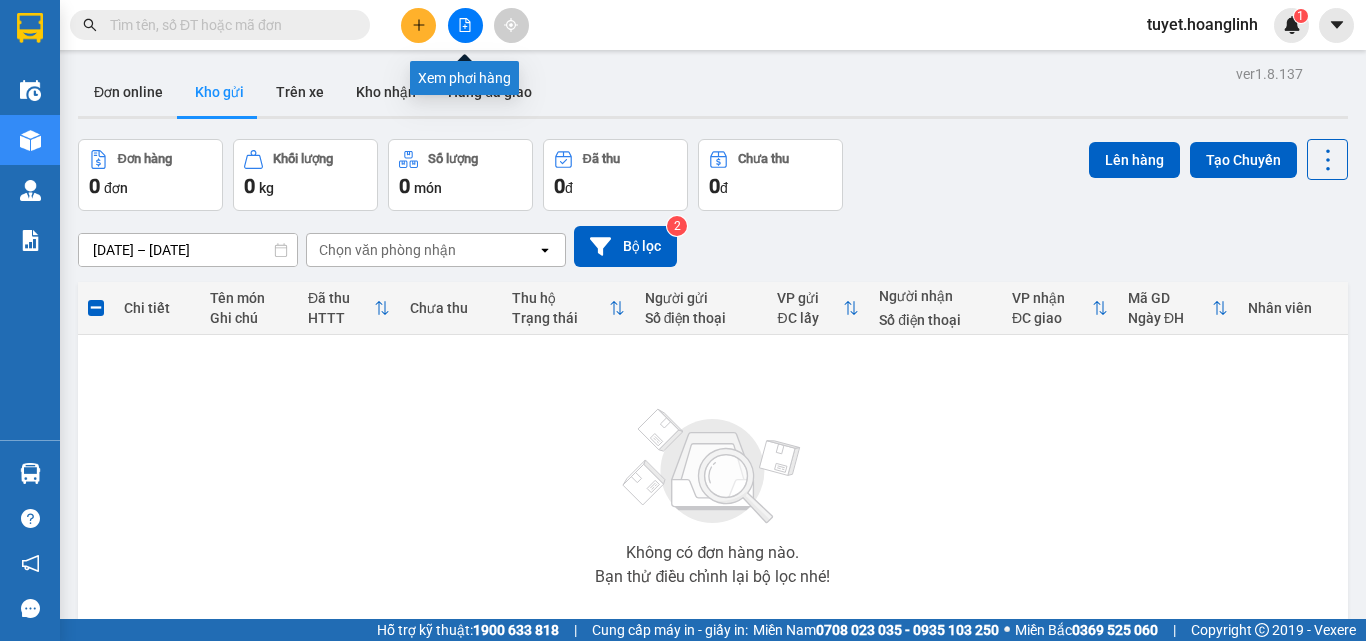 click 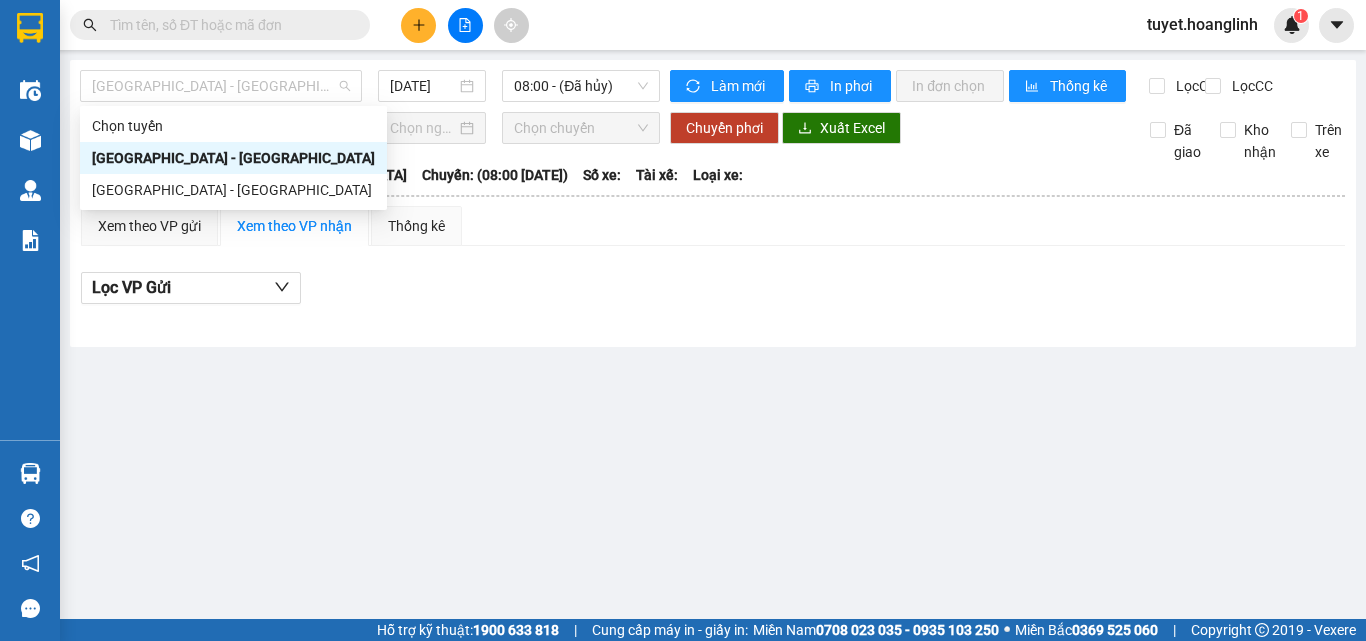 drag, startPoint x: 219, startPoint y: 85, endPoint x: 196, endPoint y: 119, distance: 41.04875 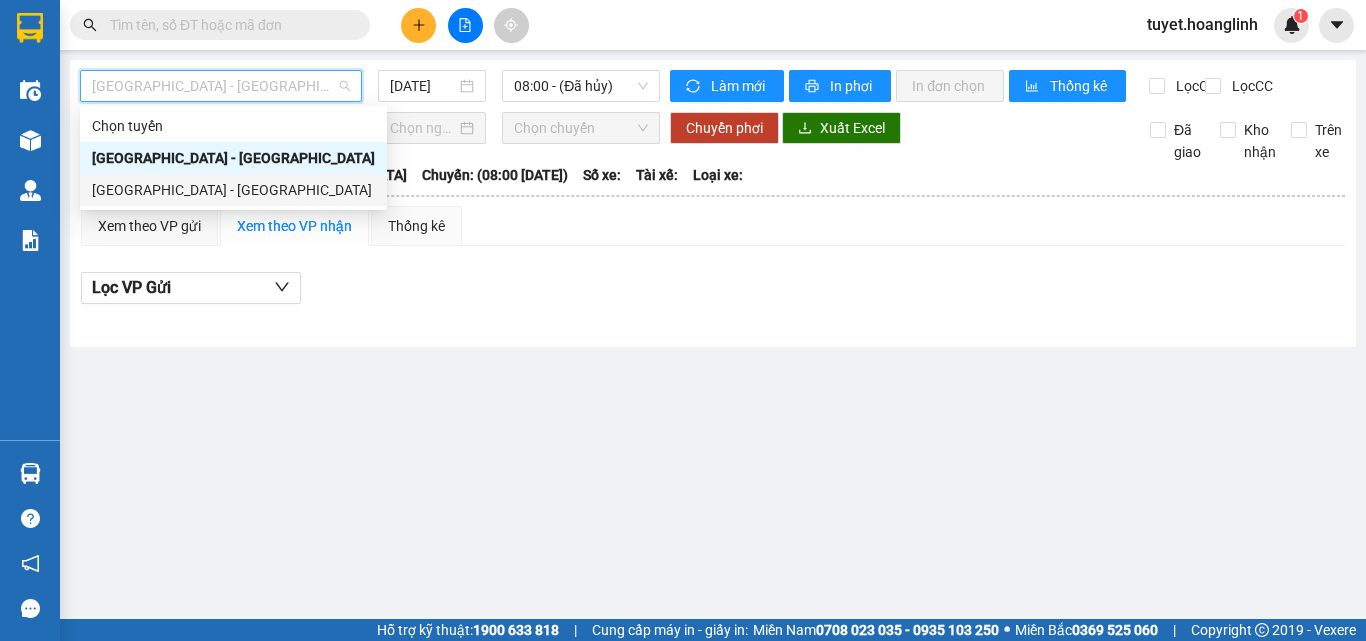 click on "Kết quả tìm kiếm ( 0 )  Bộ lọc  No Data tuyet.hoanglinh 1     Điều hành xe     Kho hàng mới     Quản [PERSON_NAME] lý thu hộ Quản lý chuyến Quản lý khách hàng Quản lý khách hàng mới Quản lý giao nhận mới Quản lý kiểm kho     Báo cáo Hàng sắp về Hướng dẫn sử dụng Giới thiệu Vexere, nhận hoa hồng Phản hồi Phần mềm hỗ trợ bạn tốt chứ? [GEOGRAPHIC_DATA] - [GEOGRAPHIC_DATA] [DATE] 08:00     - ([GEOGRAPHIC_DATA]) Làm mới In phơi In đơn chọn Thống kê Lọc  CR Lọc  CC Chọn tuyến Chọn chuyến Chuyển phơi Xuất Excel Đã giao Kho nhận Trên xe Hoàng Linh   0975696796   91 [PERSON_NAME][GEOGRAPHIC_DATA] 20:44 [DATE] [GEOGRAPHIC_DATA]:  [GEOGRAPHIC_DATA] - [GEOGRAPHIC_DATA] [GEOGRAPHIC_DATA]:   (08:00 [DATE]) [GEOGRAPHIC_DATA]:  [GEOGRAPHIC_DATA] - [GEOGRAPHIC_DATA] [GEOGRAPHIC_DATA]:   (08:00 [DATE]) Số xe:  Tài xế:  Loại xe:  Xem theo VP gửi Xem theo VP nhận Thống kê Lọc VP Gửi Cước rồi :   0  VNĐ Chưa cước :   0  VNĐ Thu hộ:  0  VNĐ" at bounding box center (683, 320) 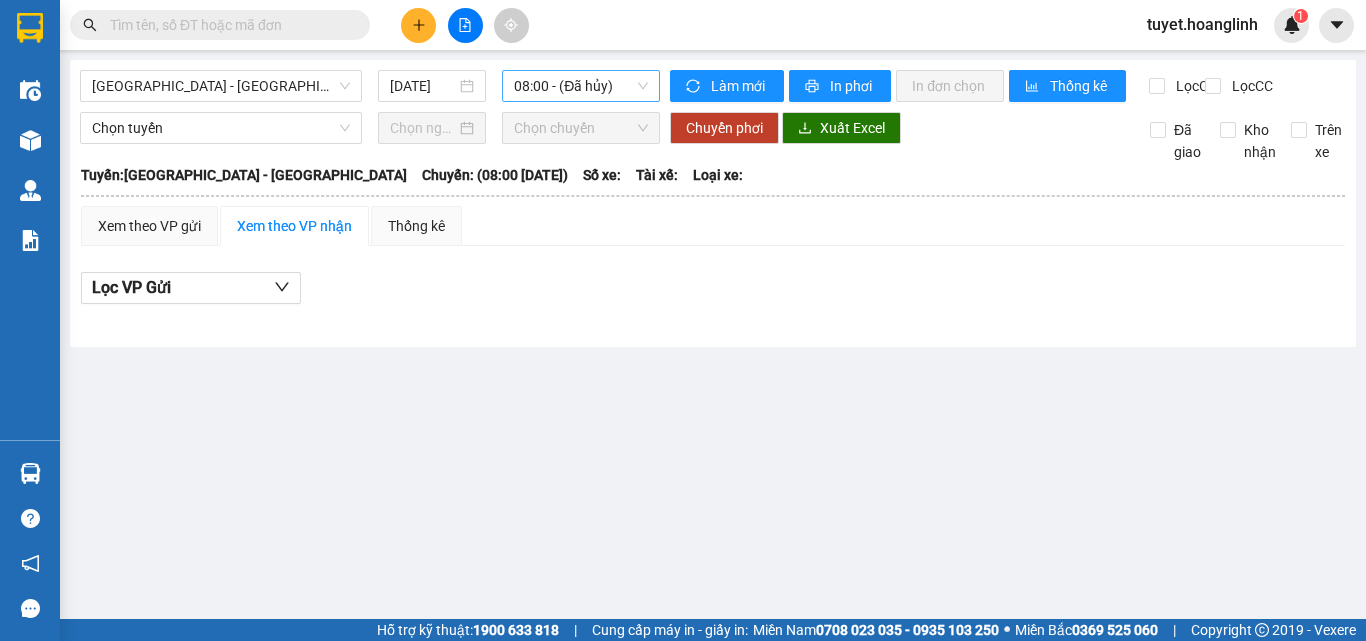 click on "08:00     - (Đã hủy)" at bounding box center [581, 86] 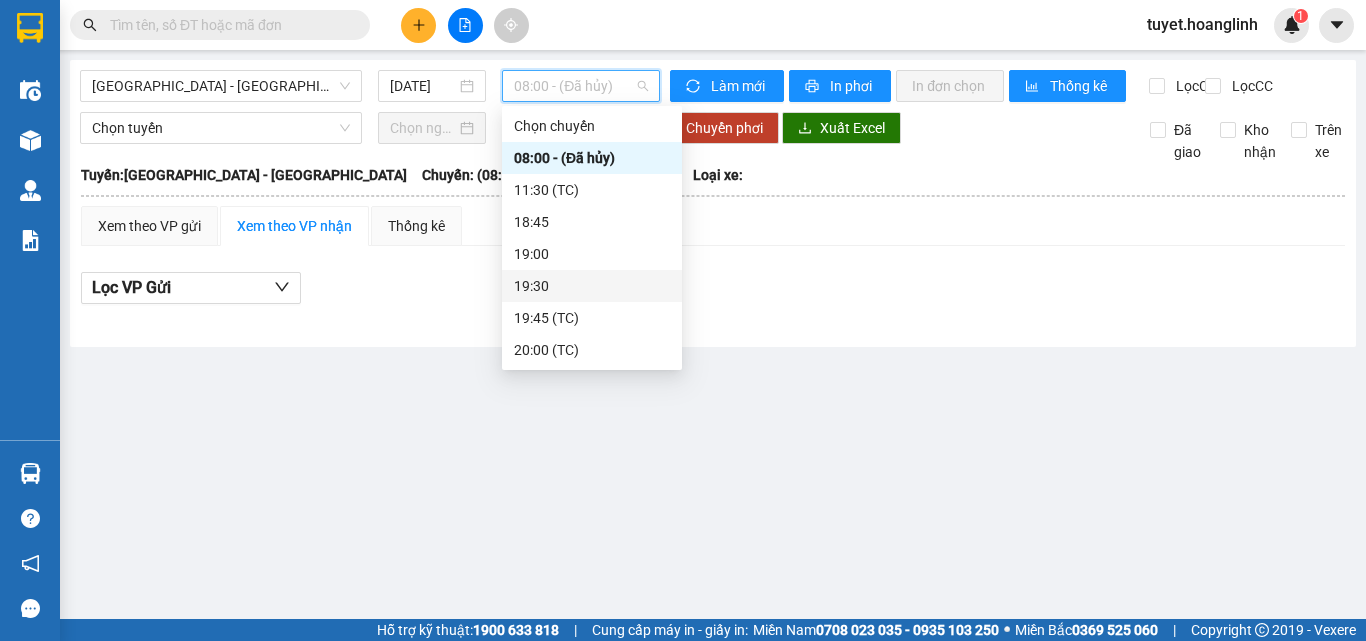 scroll, scrollTop: 32, scrollLeft: 0, axis: vertical 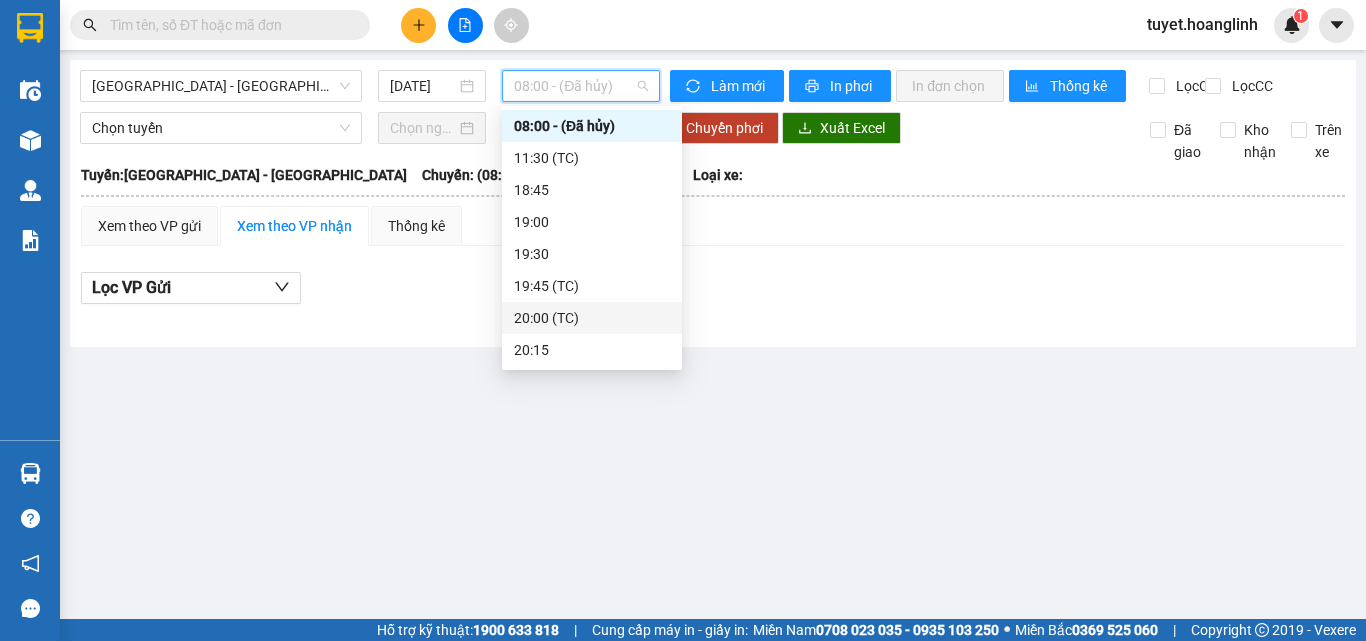 click on "20:00   (TC)" at bounding box center (592, 318) 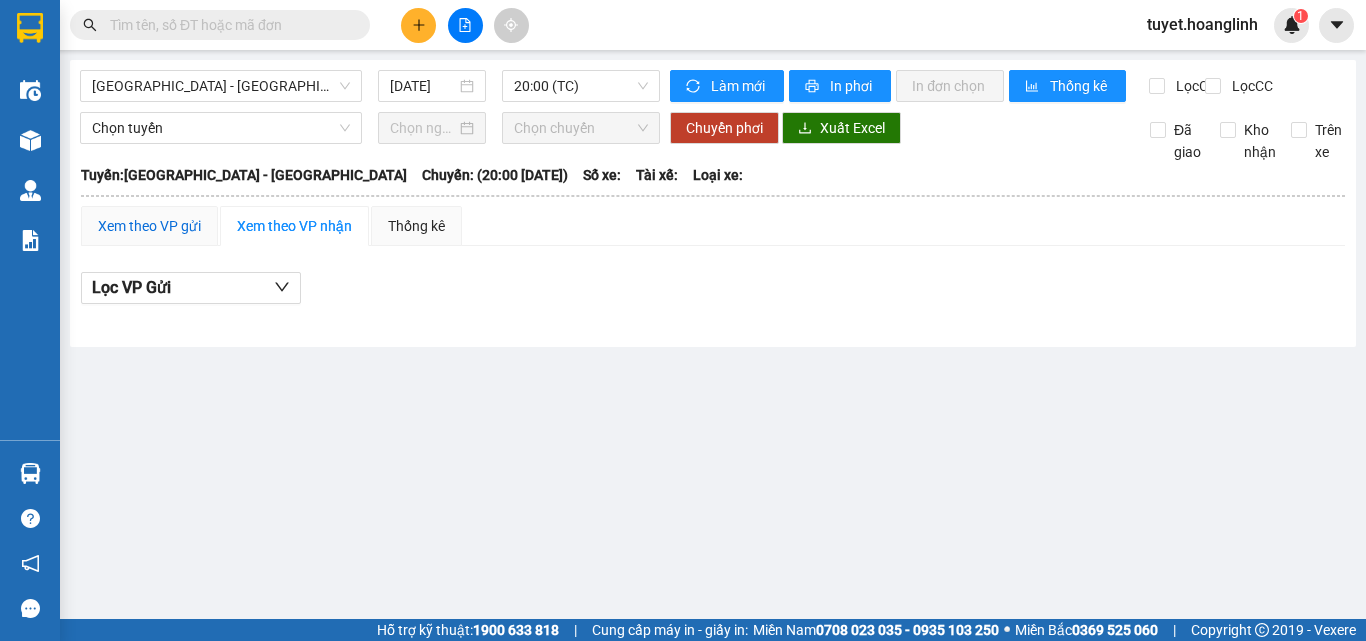 click on "Xem theo VP gửi" at bounding box center (149, 226) 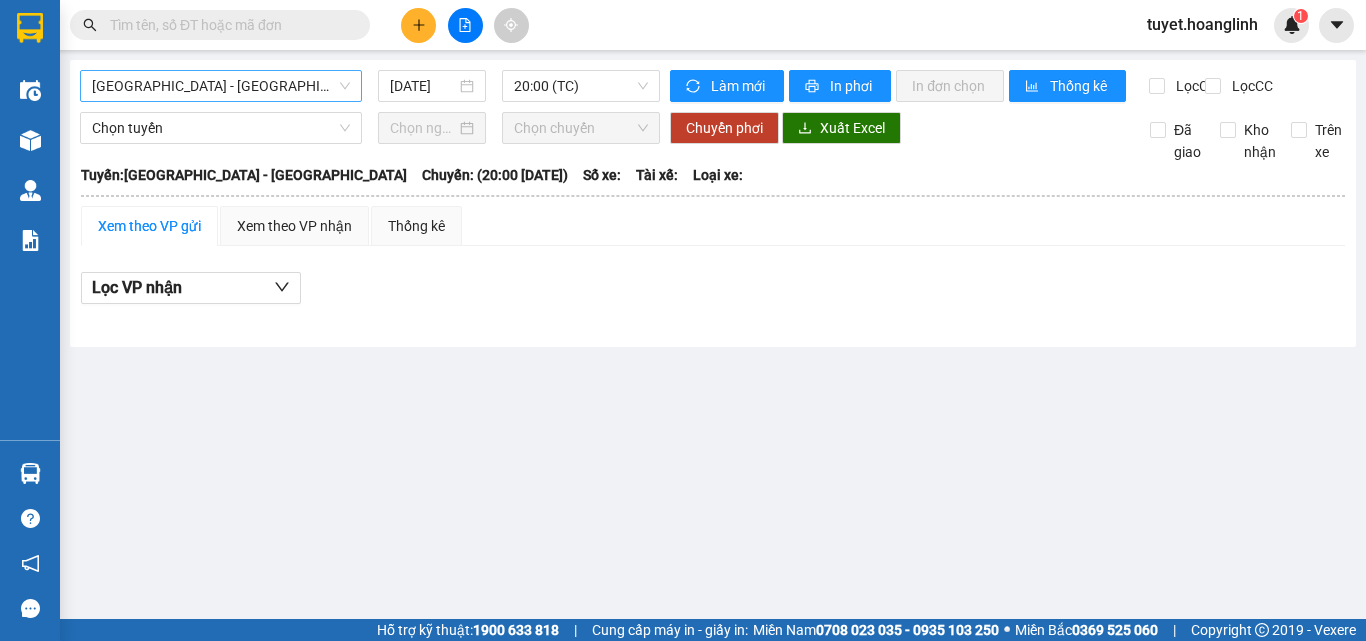 click on "[GEOGRAPHIC_DATA] - [GEOGRAPHIC_DATA]" at bounding box center (221, 86) 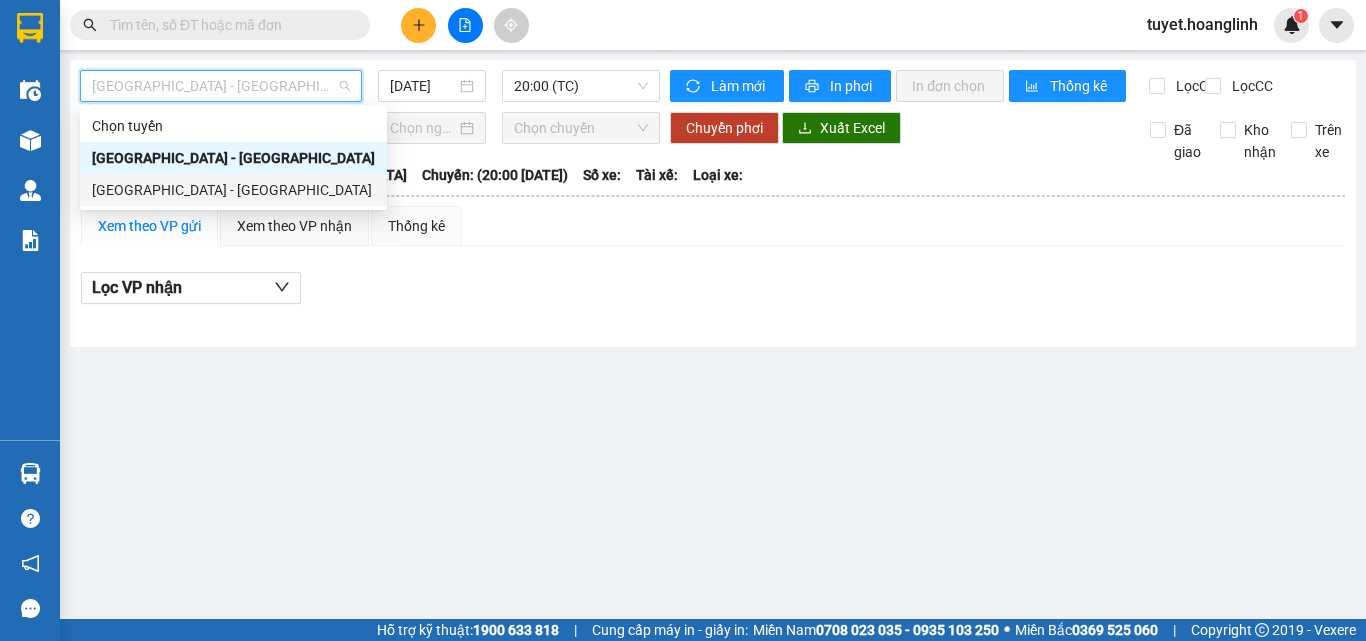 click on "[GEOGRAPHIC_DATA] - [GEOGRAPHIC_DATA]" at bounding box center [233, 190] 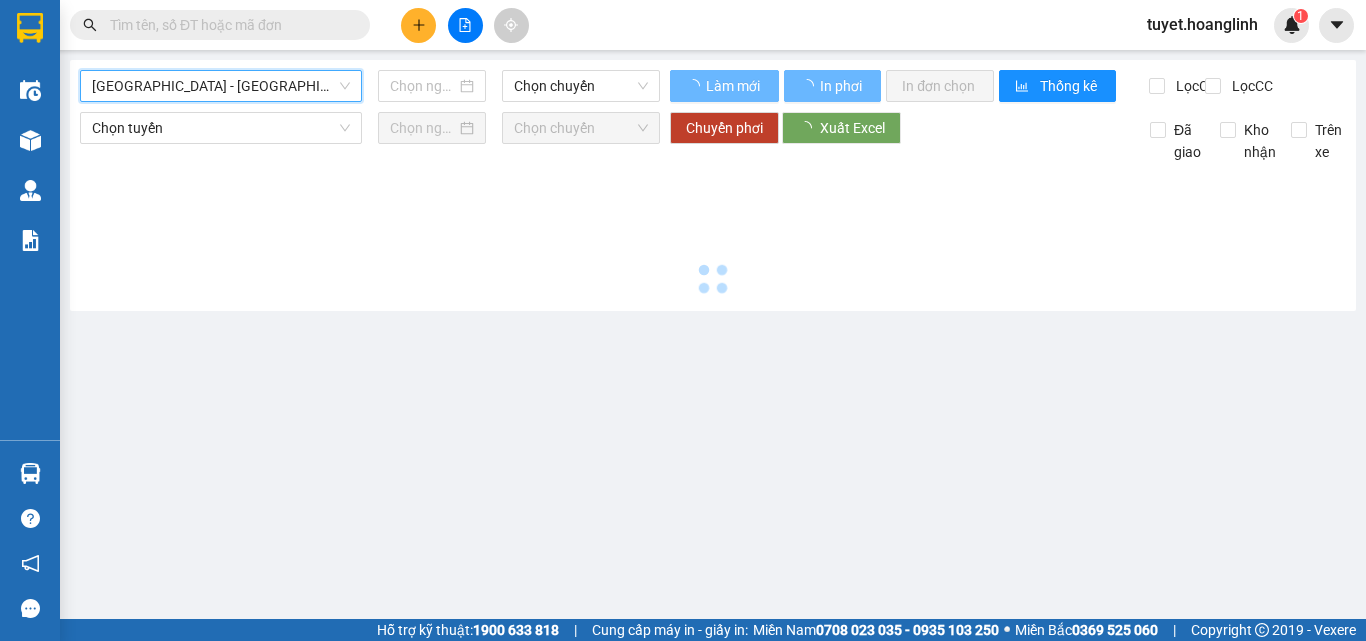 type on "[DATE]" 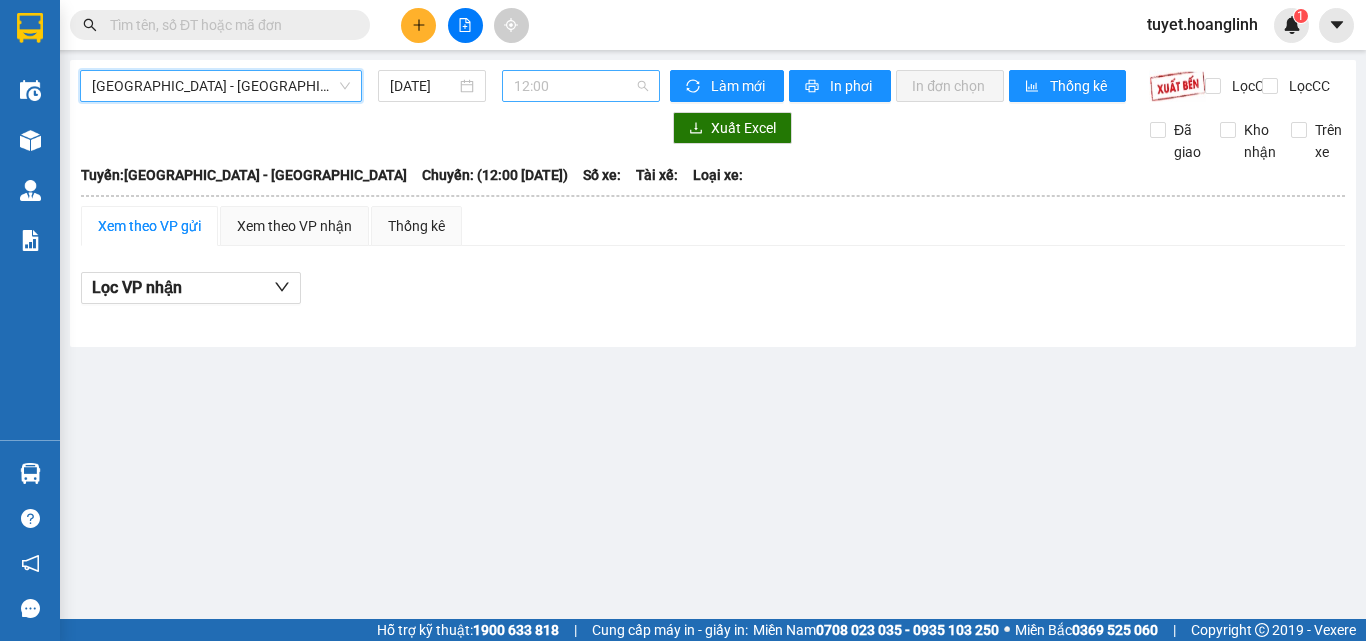 click on "12:00" at bounding box center [581, 86] 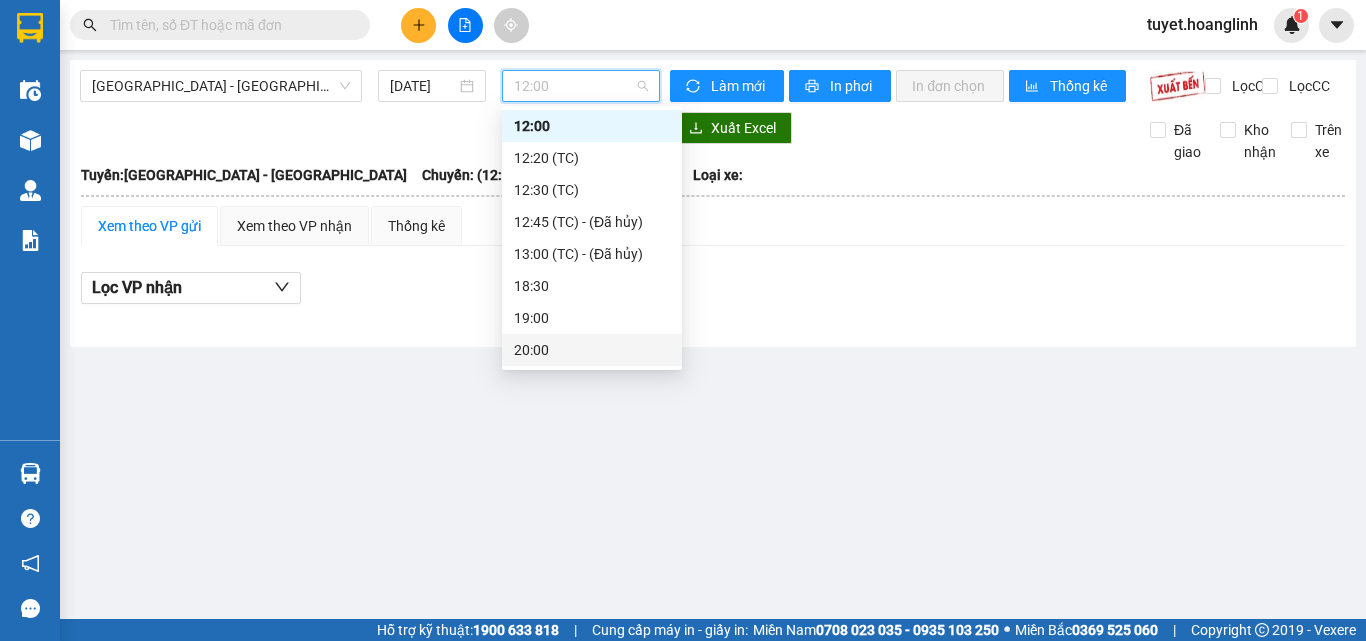 click on "20:00" at bounding box center (592, 350) 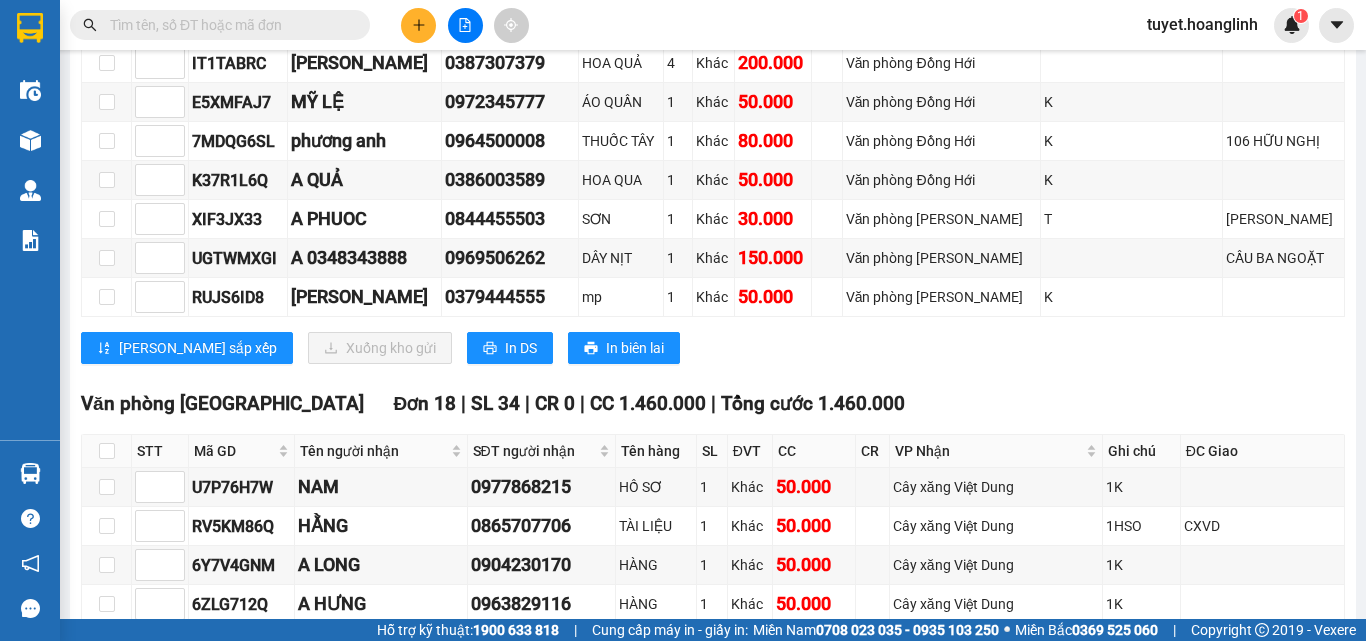 scroll, scrollTop: 1000, scrollLeft: 0, axis: vertical 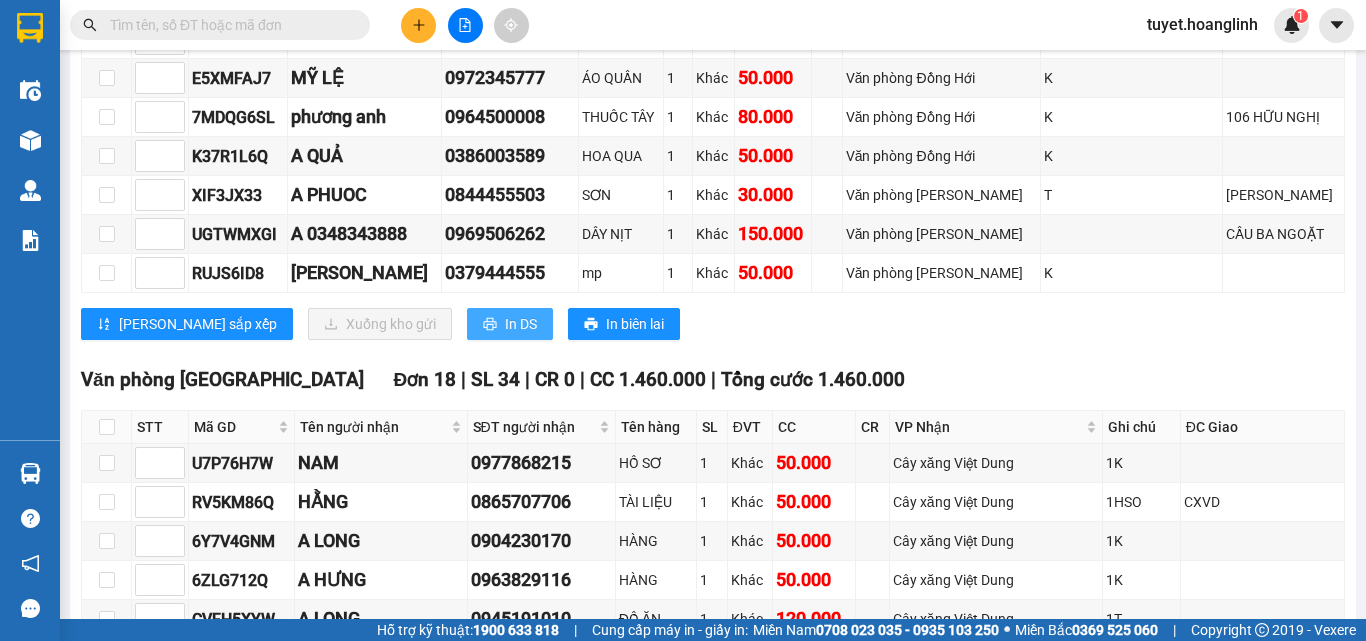 click on "In DS" at bounding box center (521, 324) 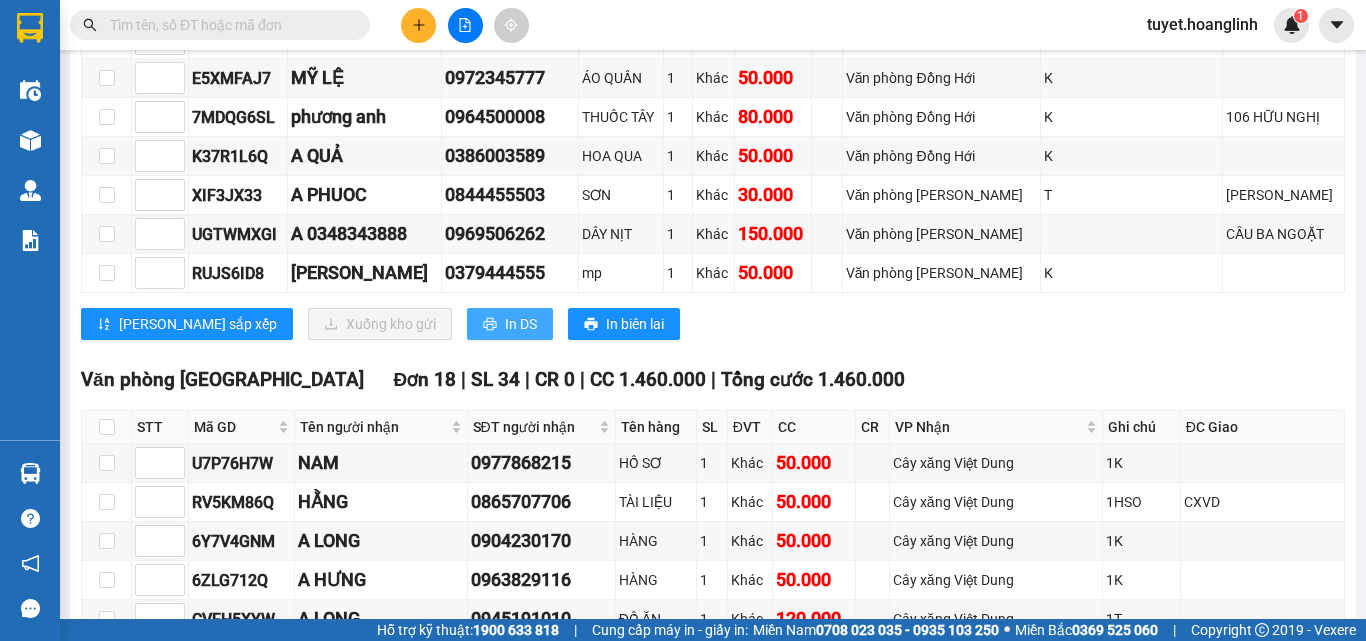 scroll, scrollTop: 0, scrollLeft: 0, axis: both 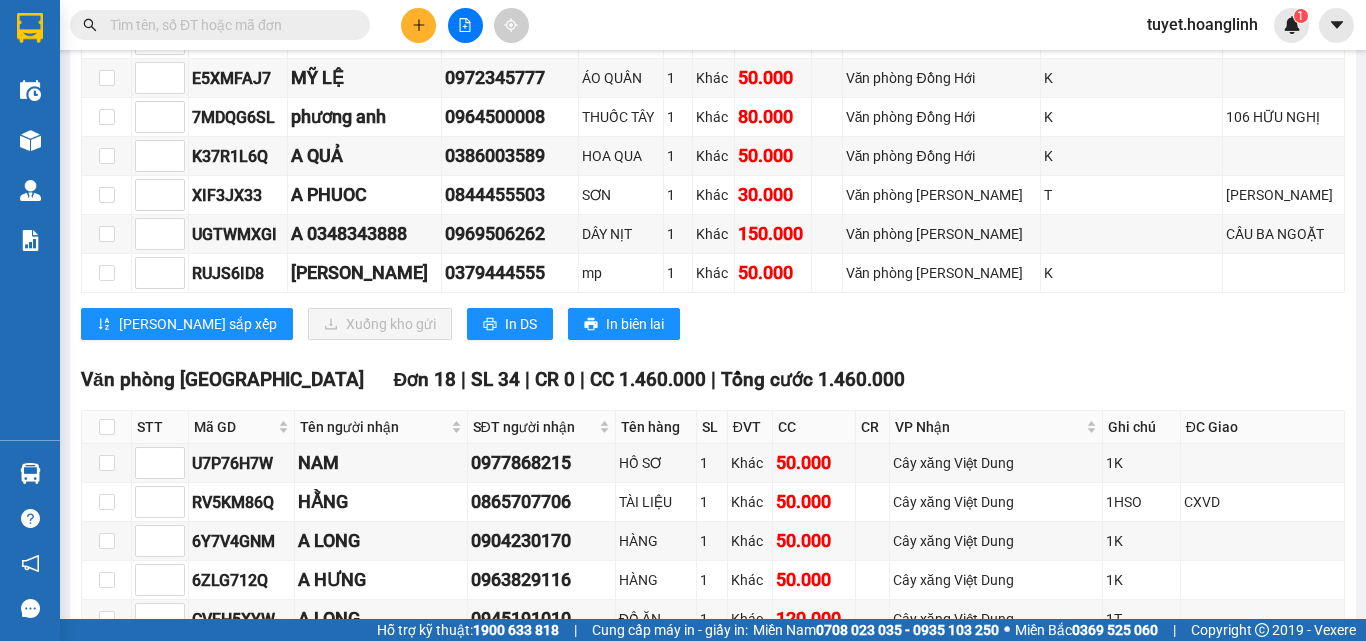 click on "Lọc VP nhận" at bounding box center [191, -712] 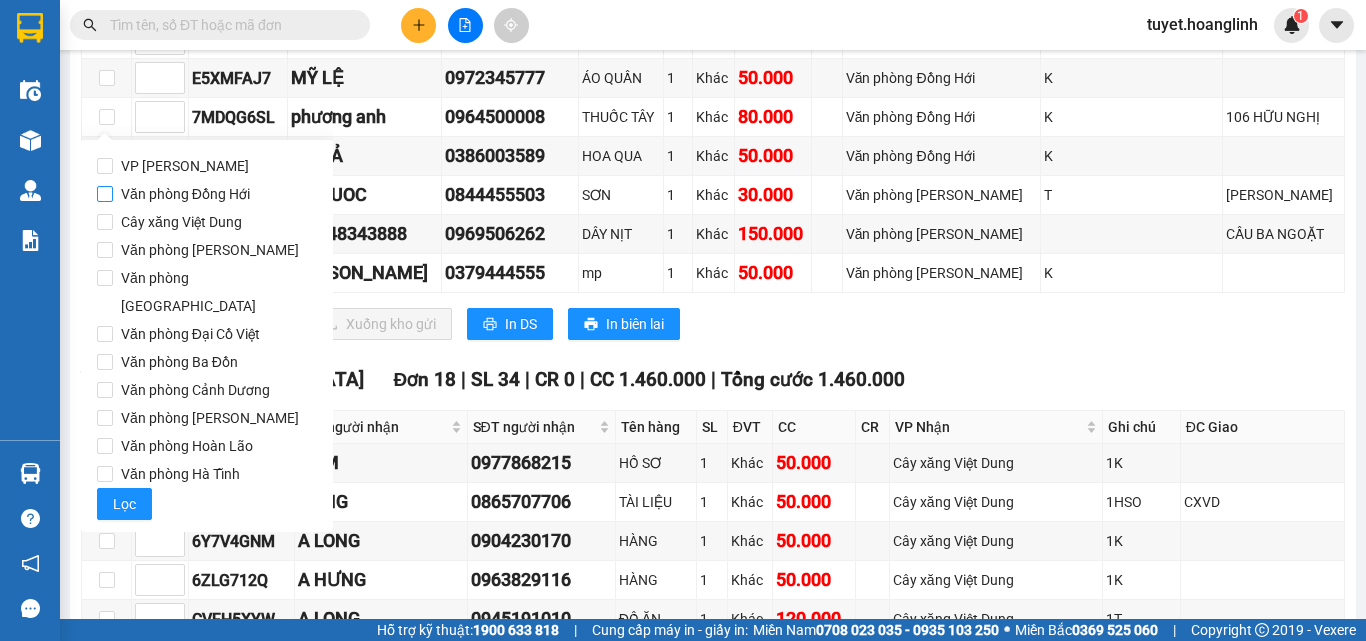 click on "Văn phòng Đồng Hới" at bounding box center (105, 194) 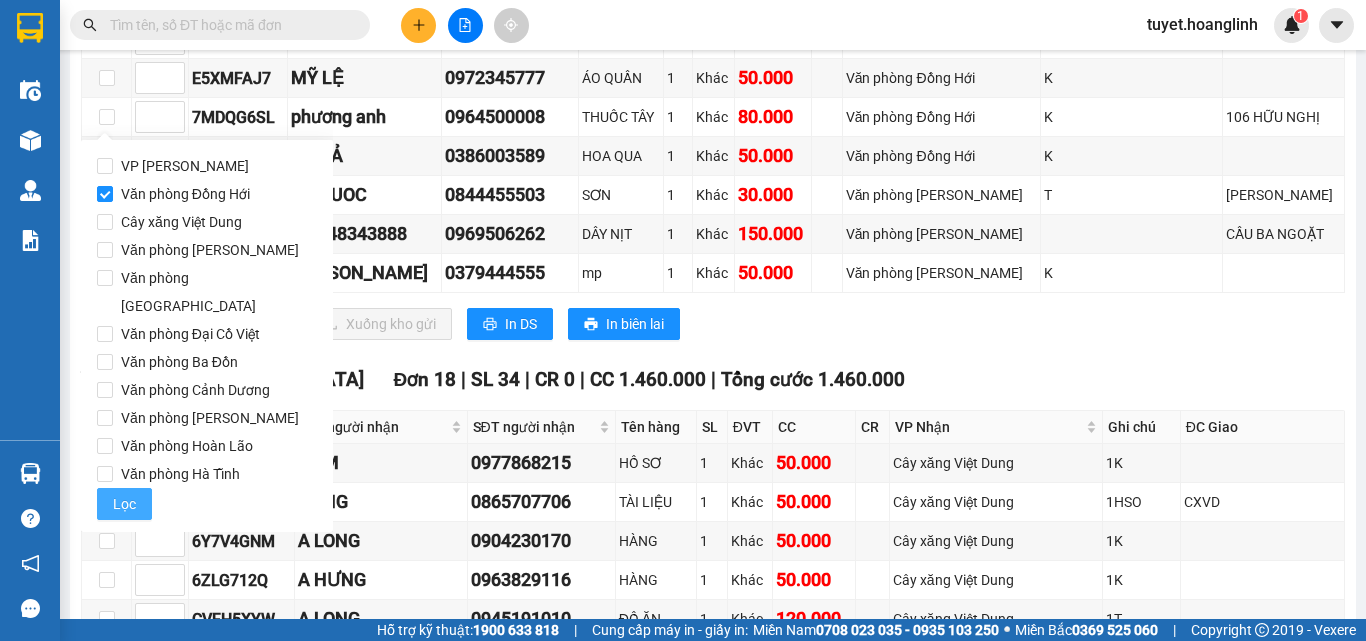 click on "Lọc" at bounding box center (124, 504) 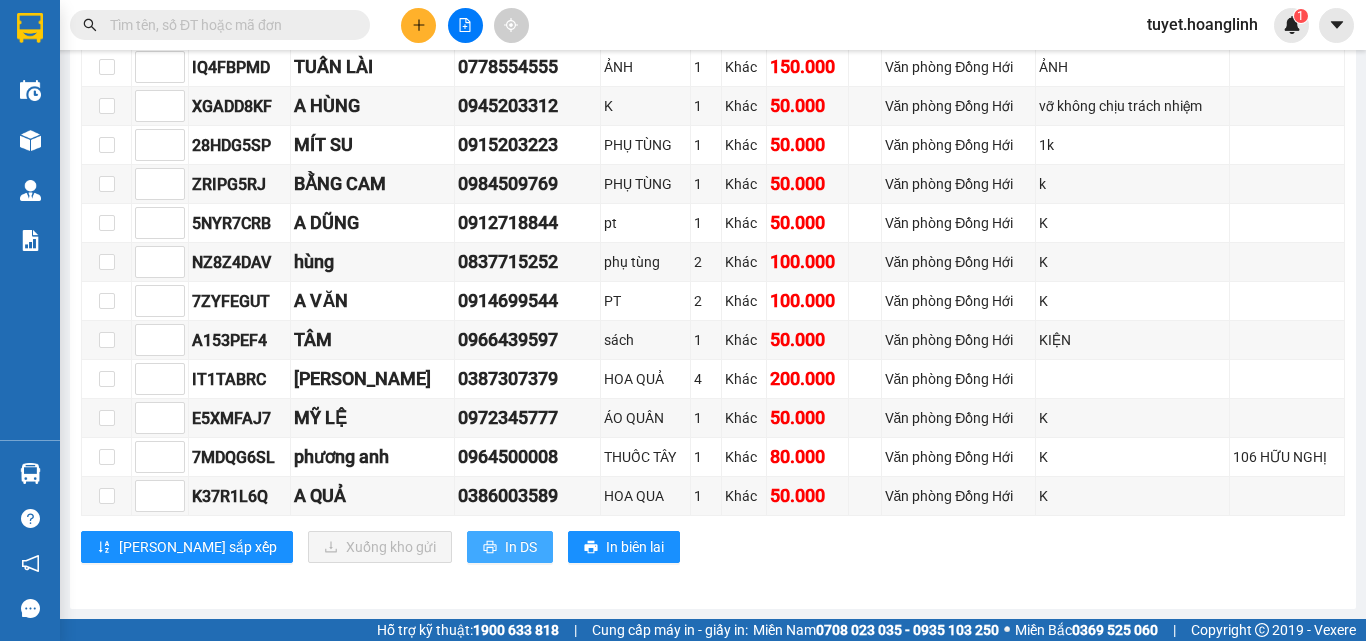 click on "In DS" at bounding box center [510, 547] 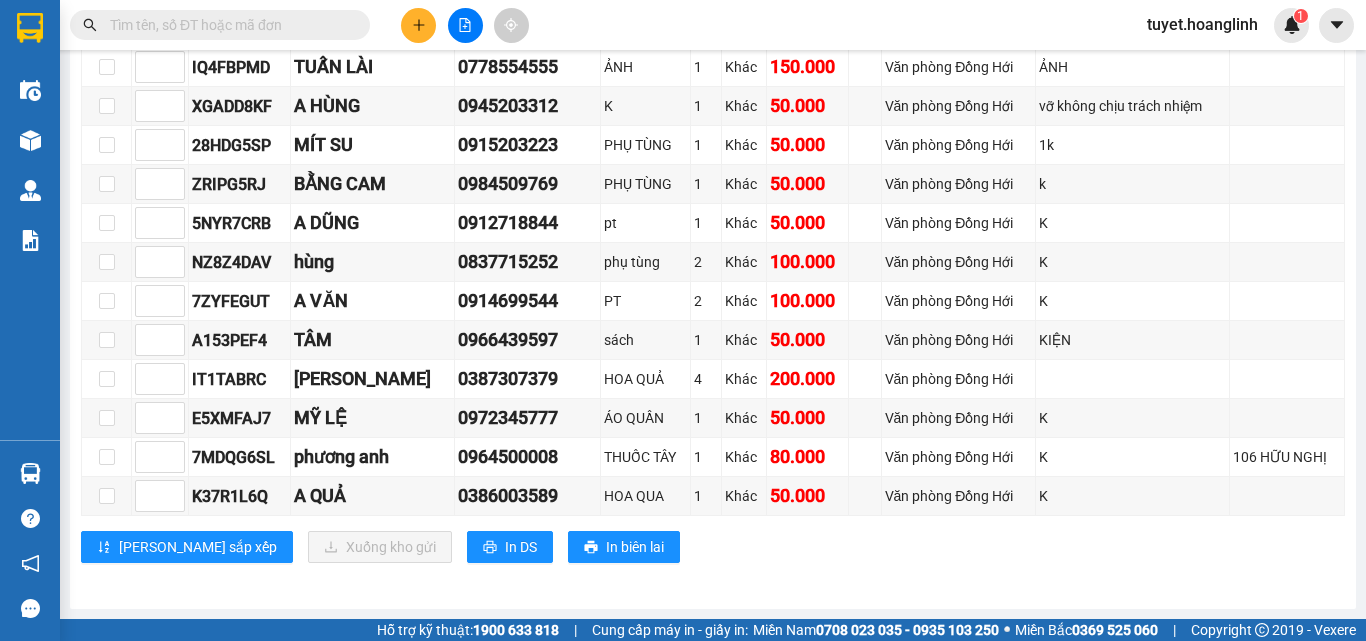 click 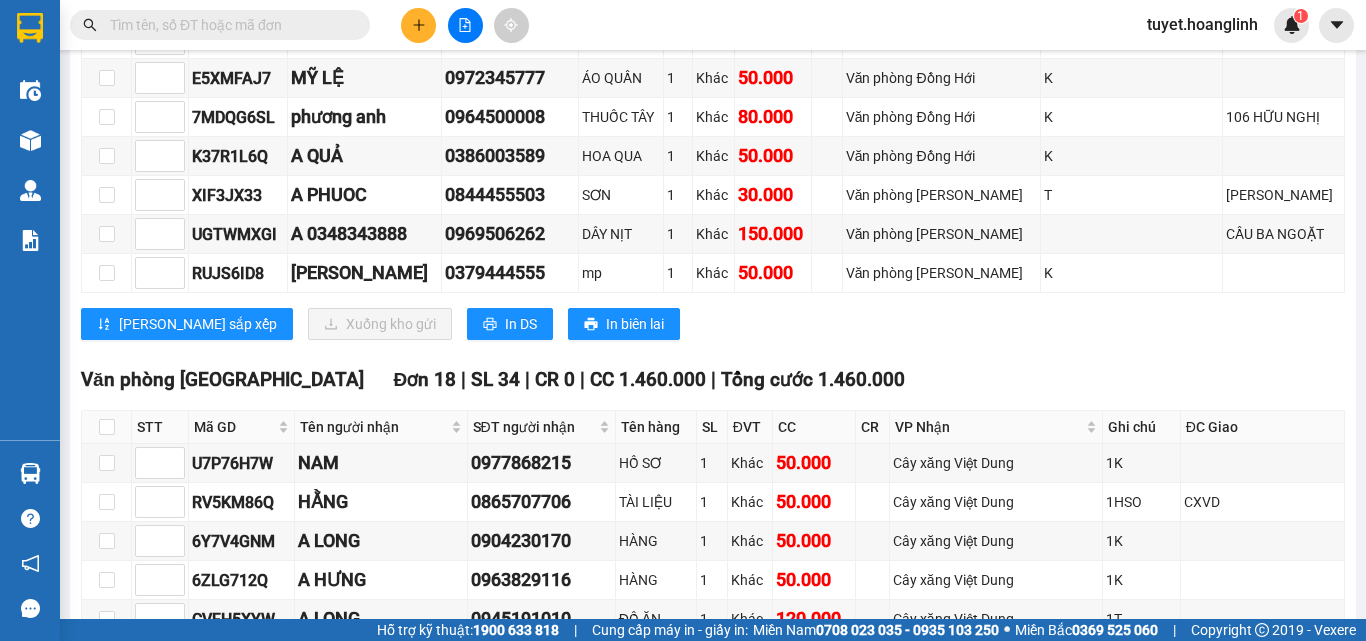 click on "Lọc VP nhận" at bounding box center [191, -712] 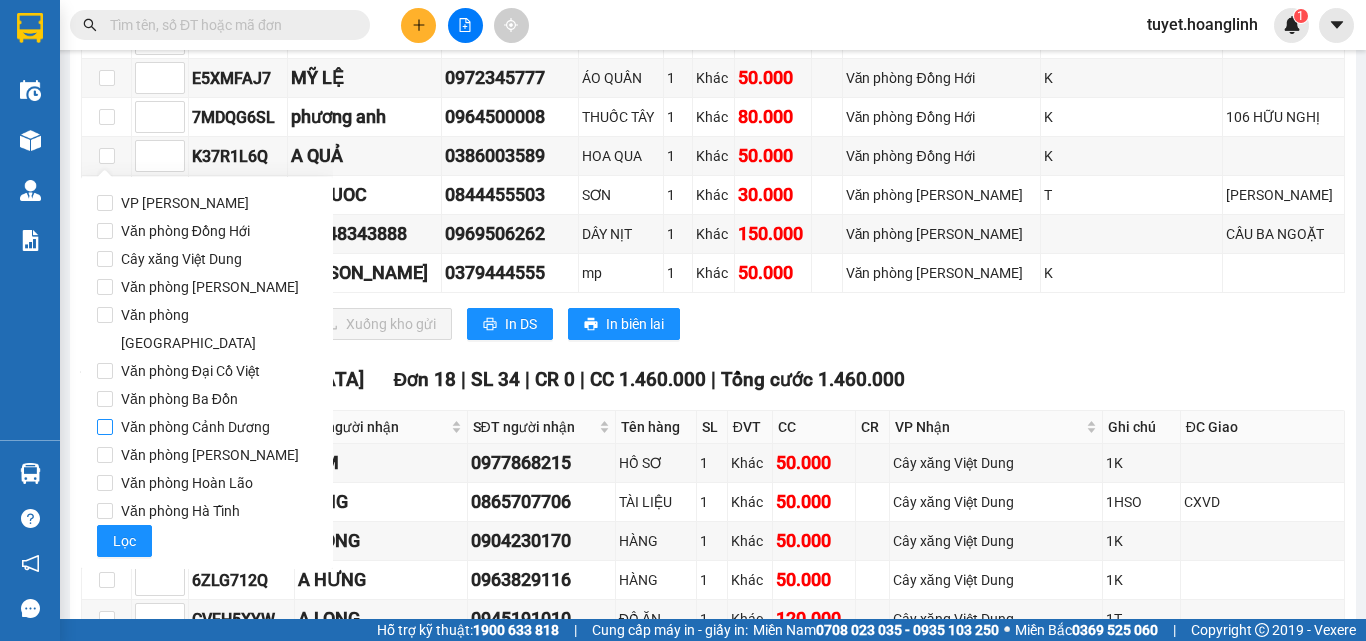 click on "Văn phòng Cảnh Dương" at bounding box center (105, 427) 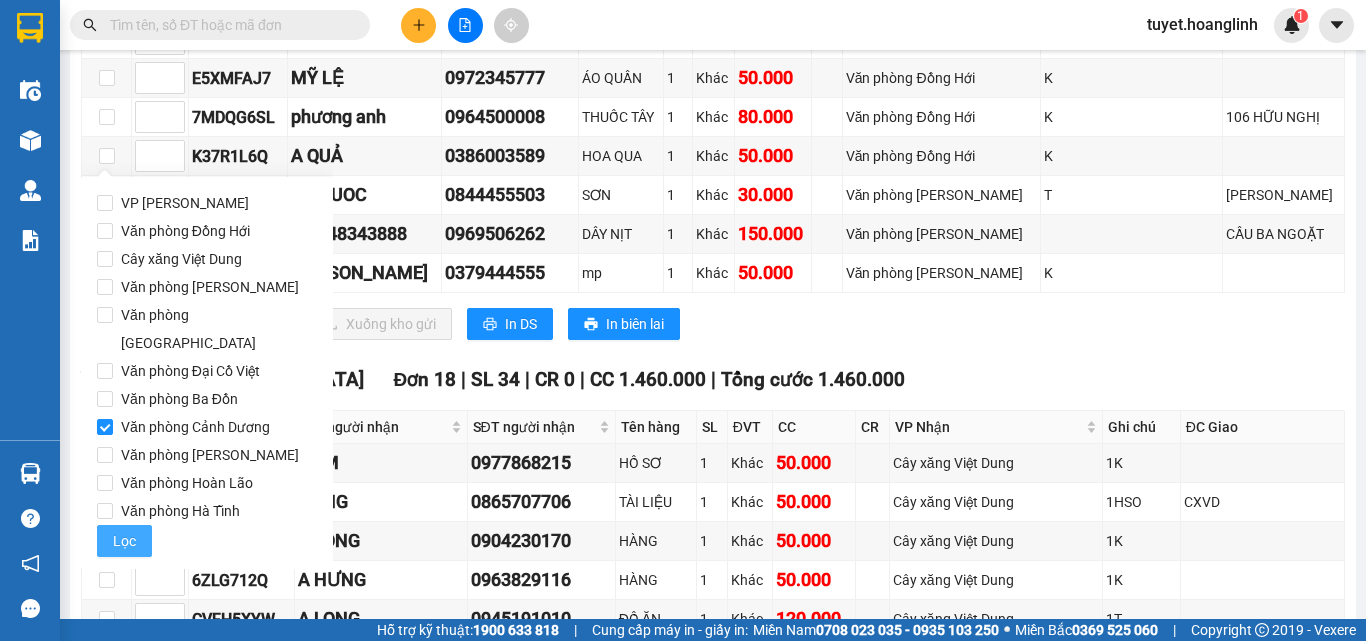 drag, startPoint x: 110, startPoint y: 504, endPoint x: 270, endPoint y: 500, distance: 160.04999 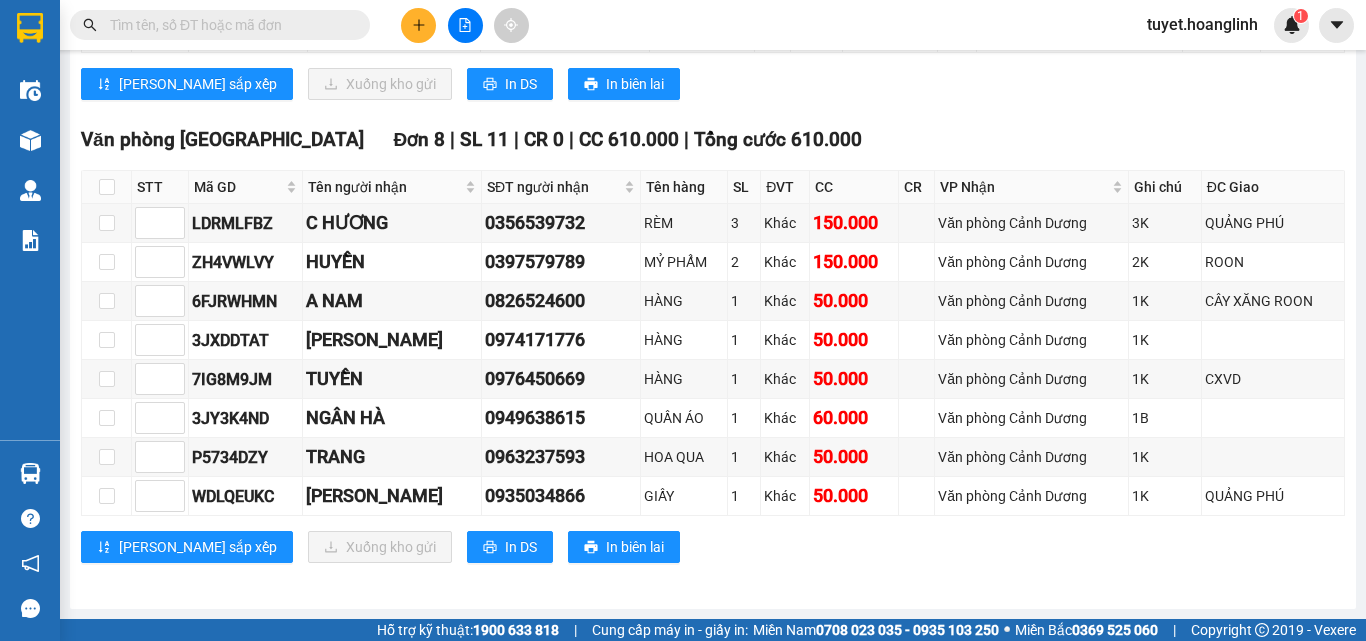 click 